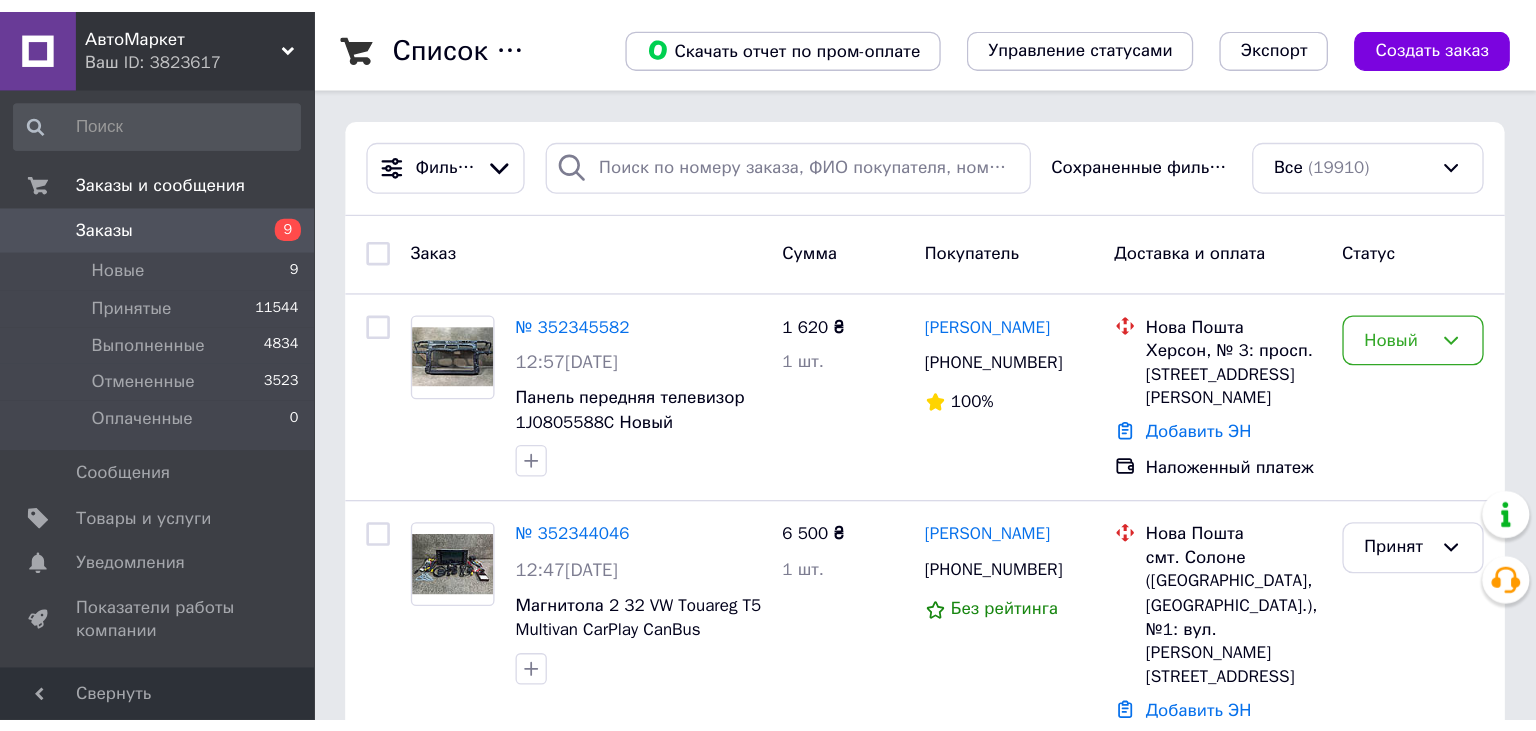 scroll, scrollTop: 0, scrollLeft: 0, axis: both 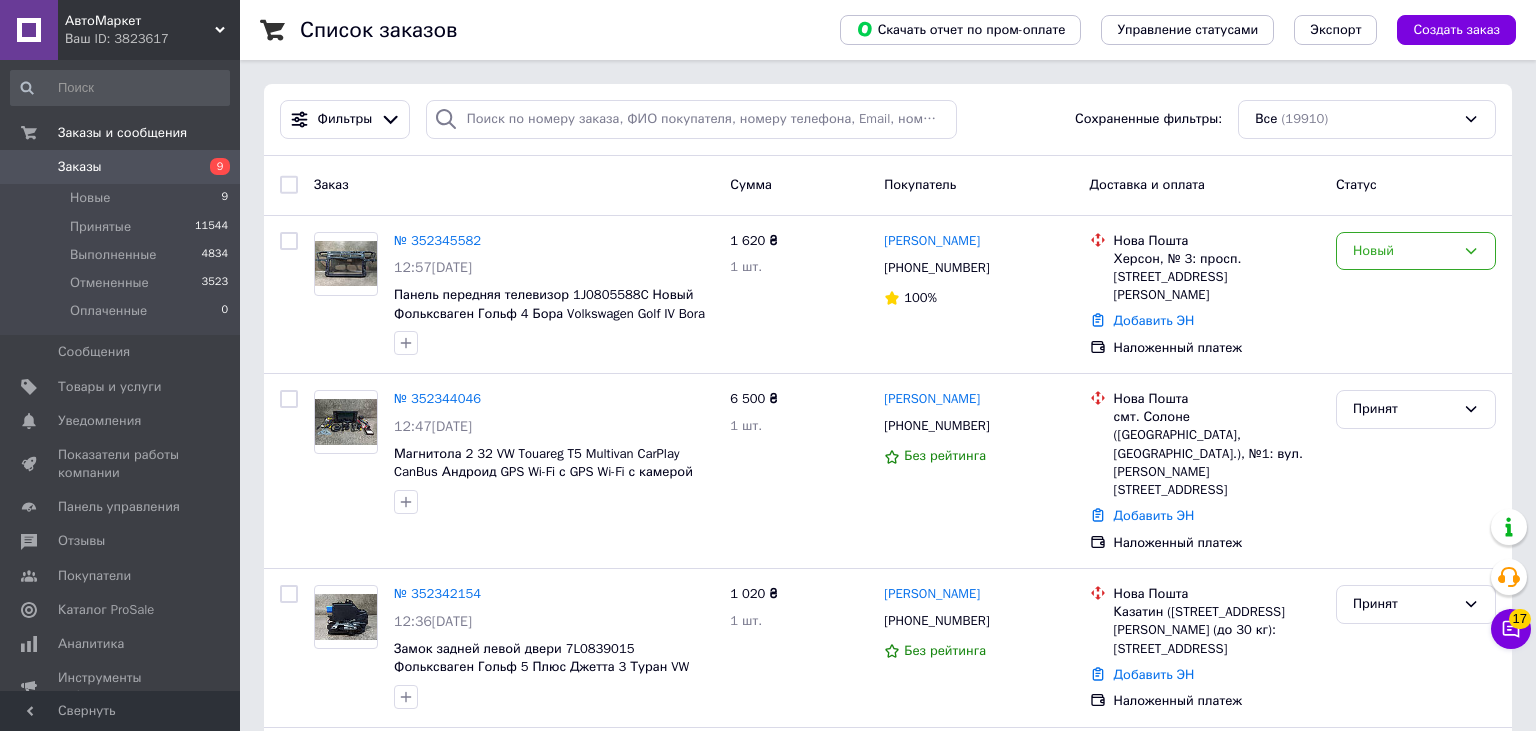 click on "Заказы" at bounding box center [121, 167] 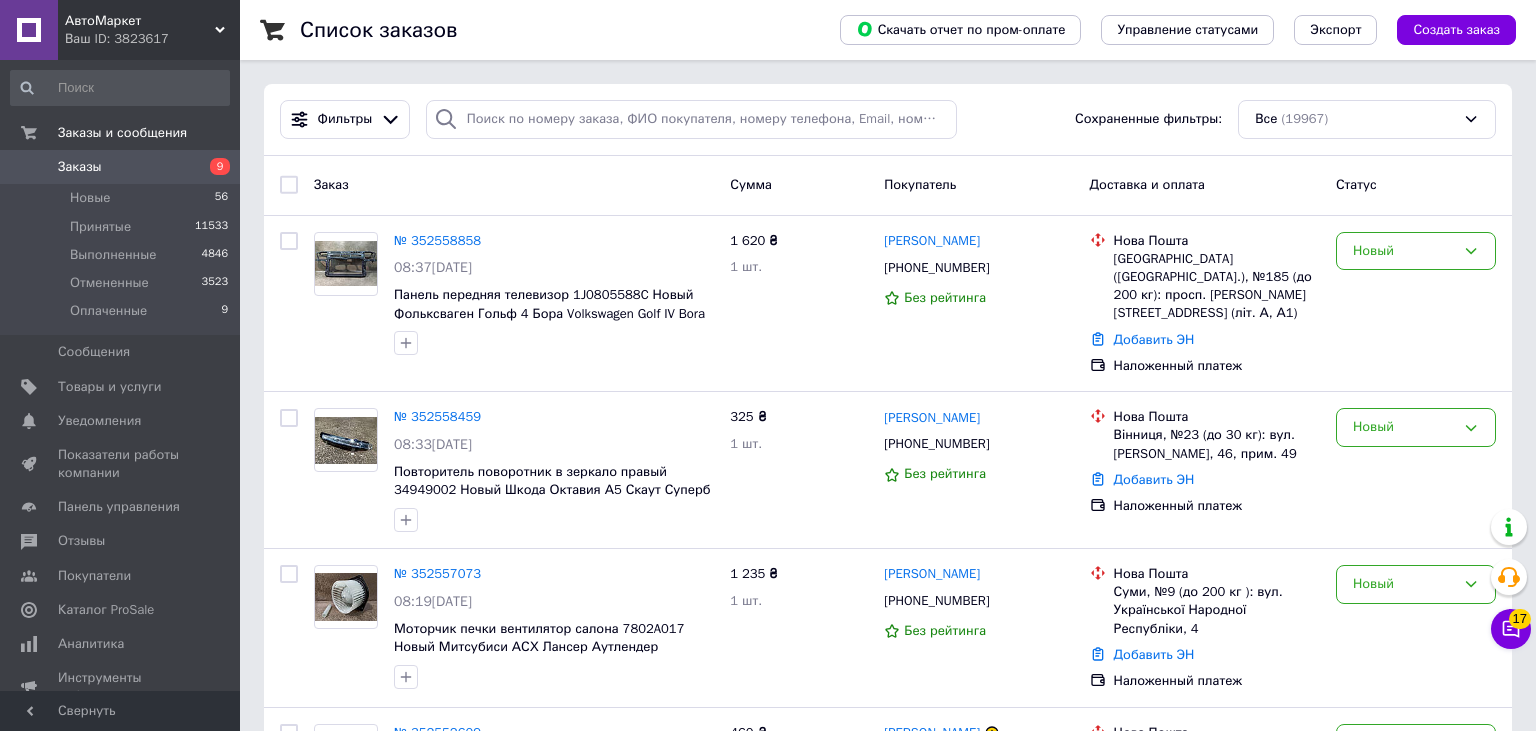 click on "Заказы" at bounding box center (121, 167) 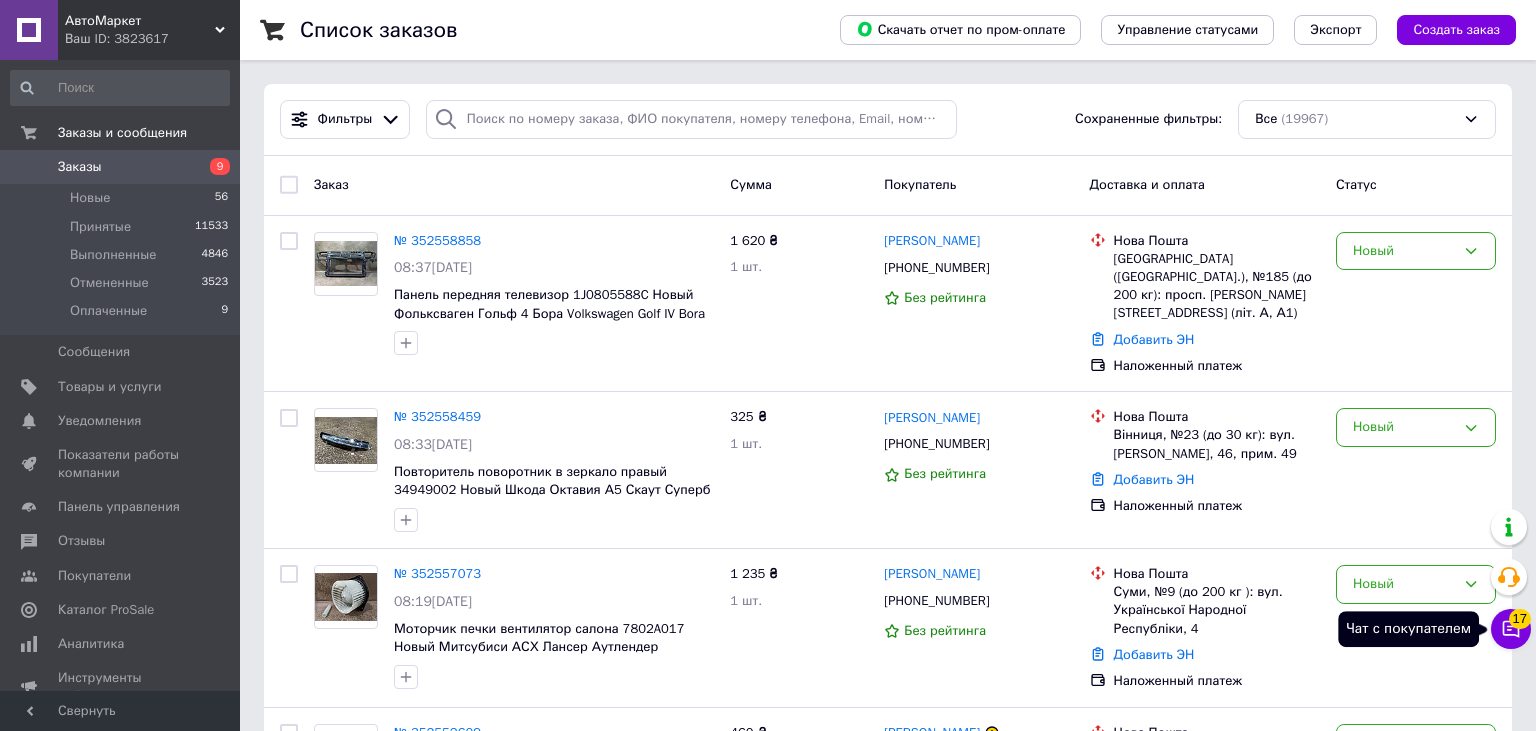 click 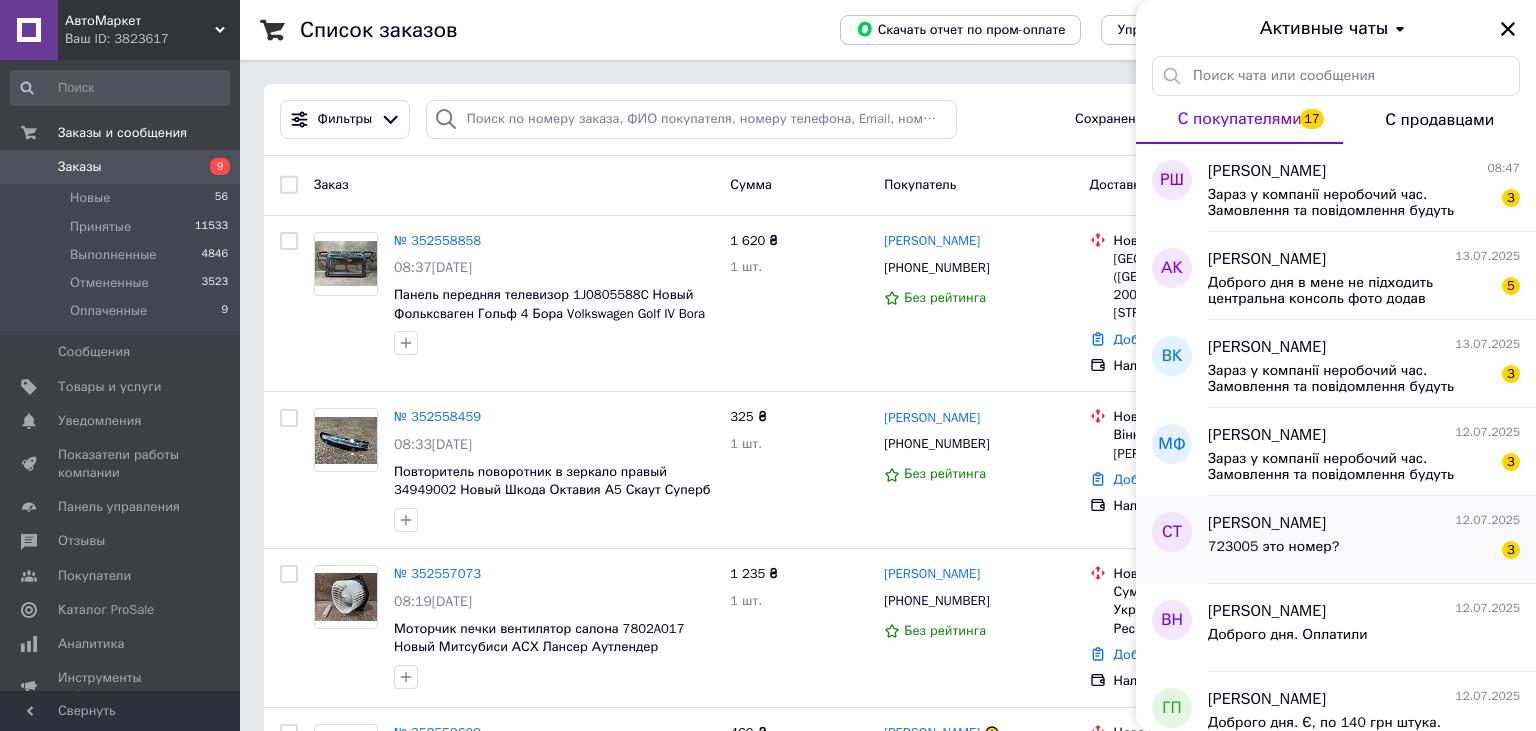 click on "Сергей Трембач" at bounding box center (1267, 523) 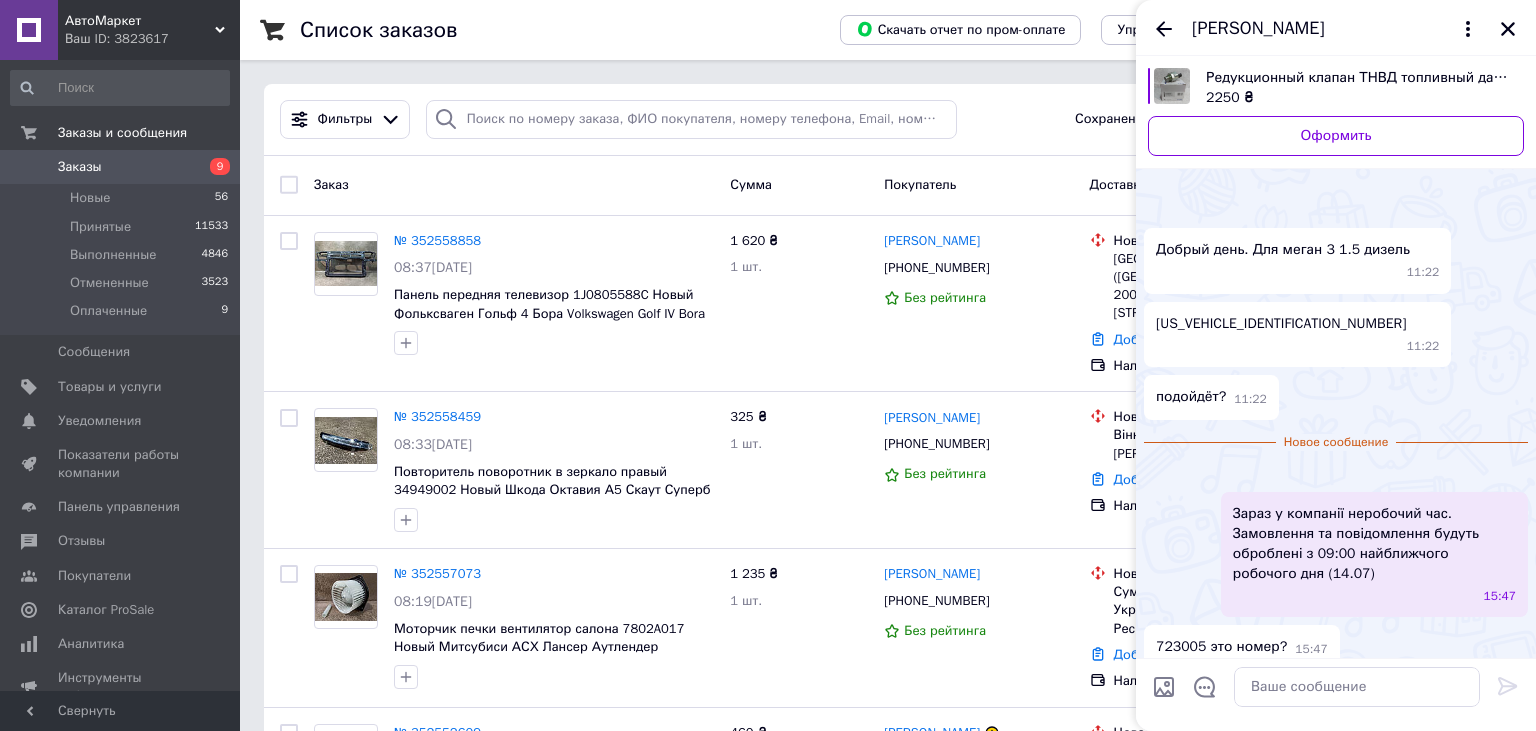 scroll, scrollTop: 331, scrollLeft: 0, axis: vertical 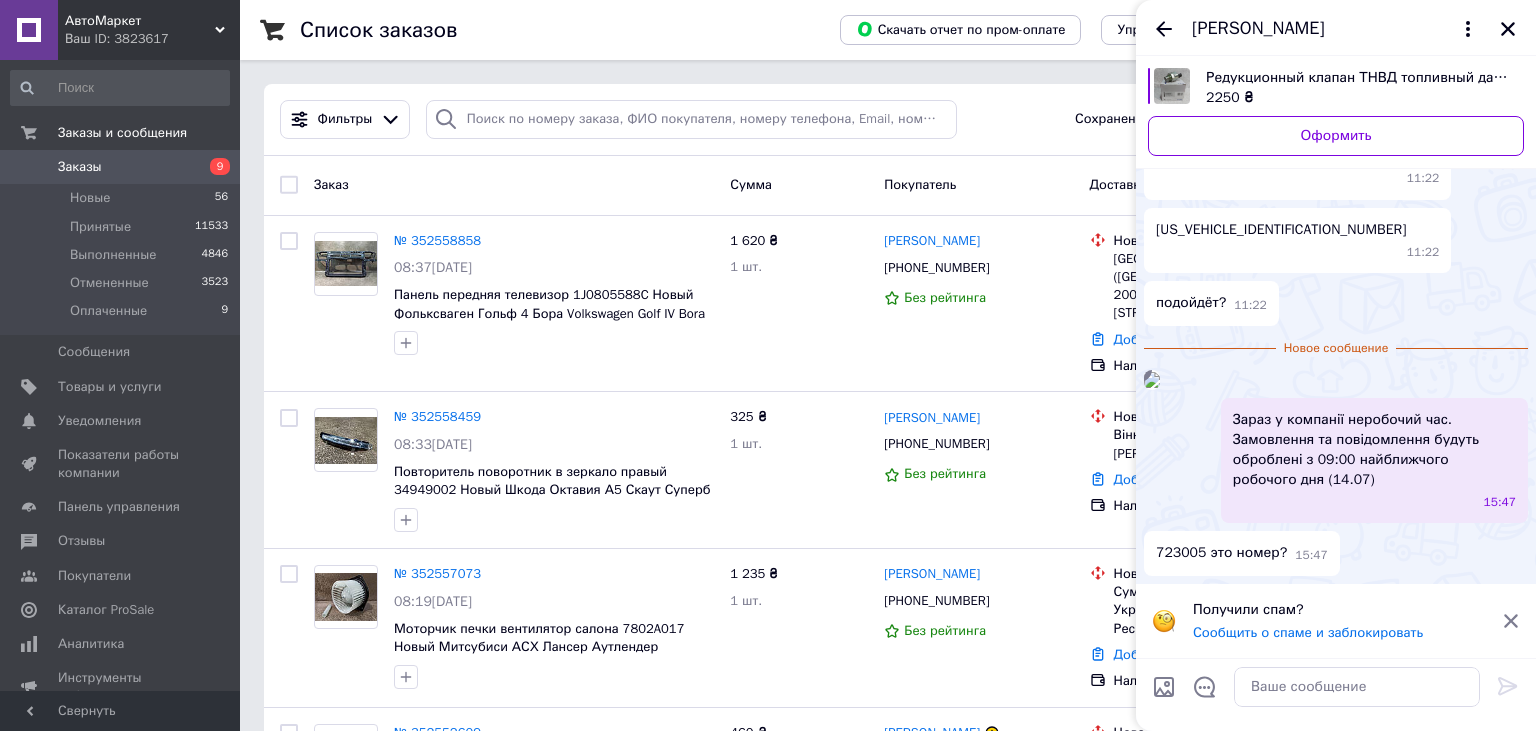 click at bounding box center [1152, 380] 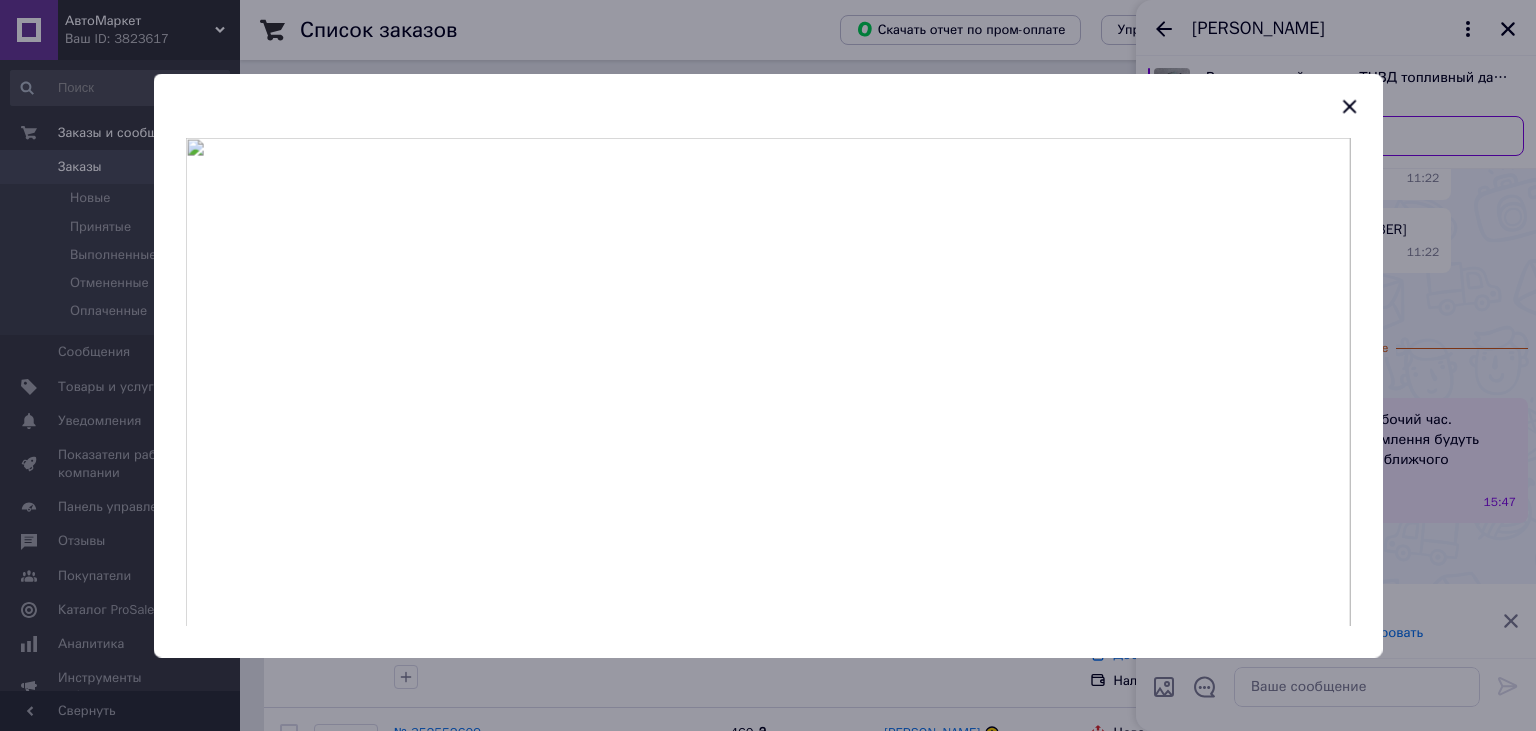 click at bounding box center (768, 381) 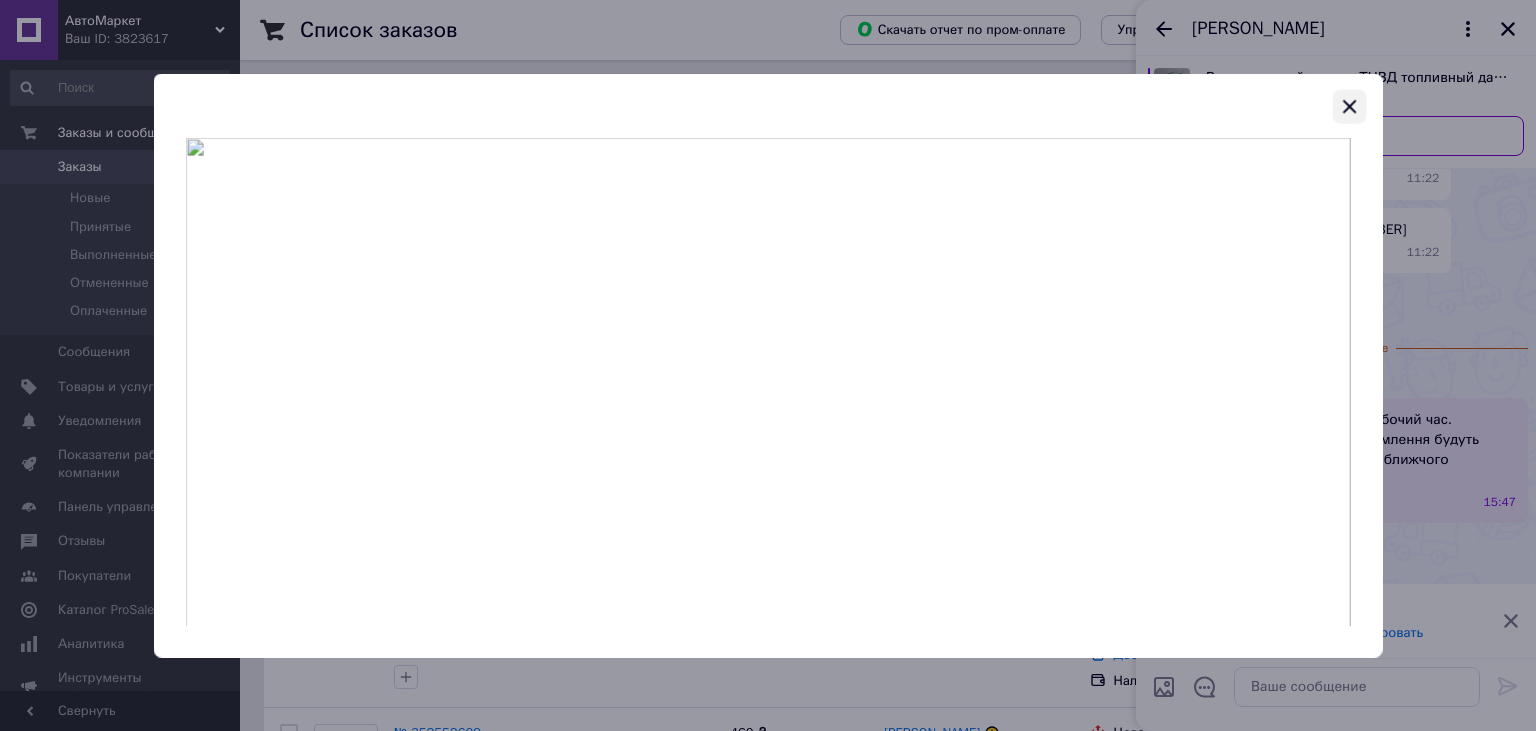 click 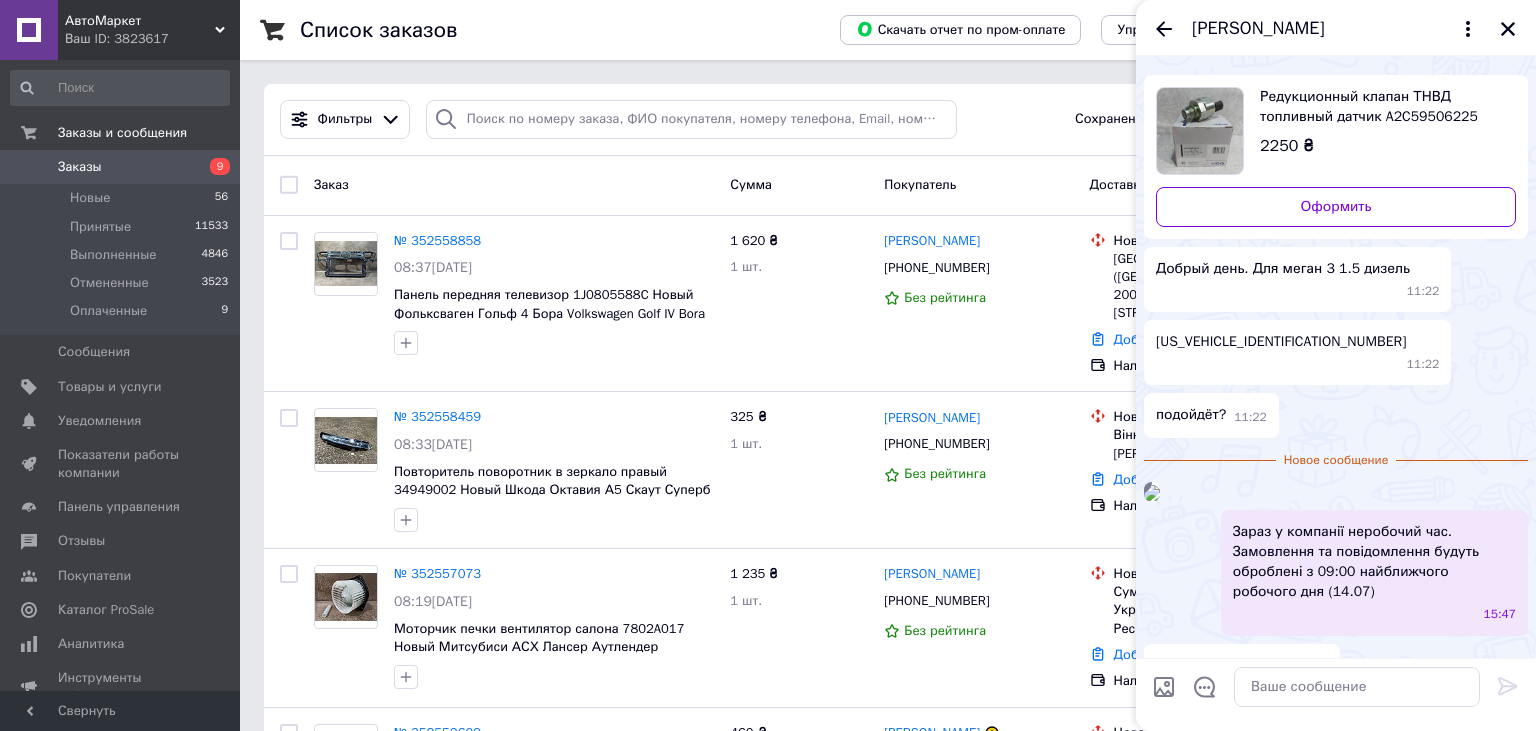 scroll, scrollTop: 0, scrollLeft: 0, axis: both 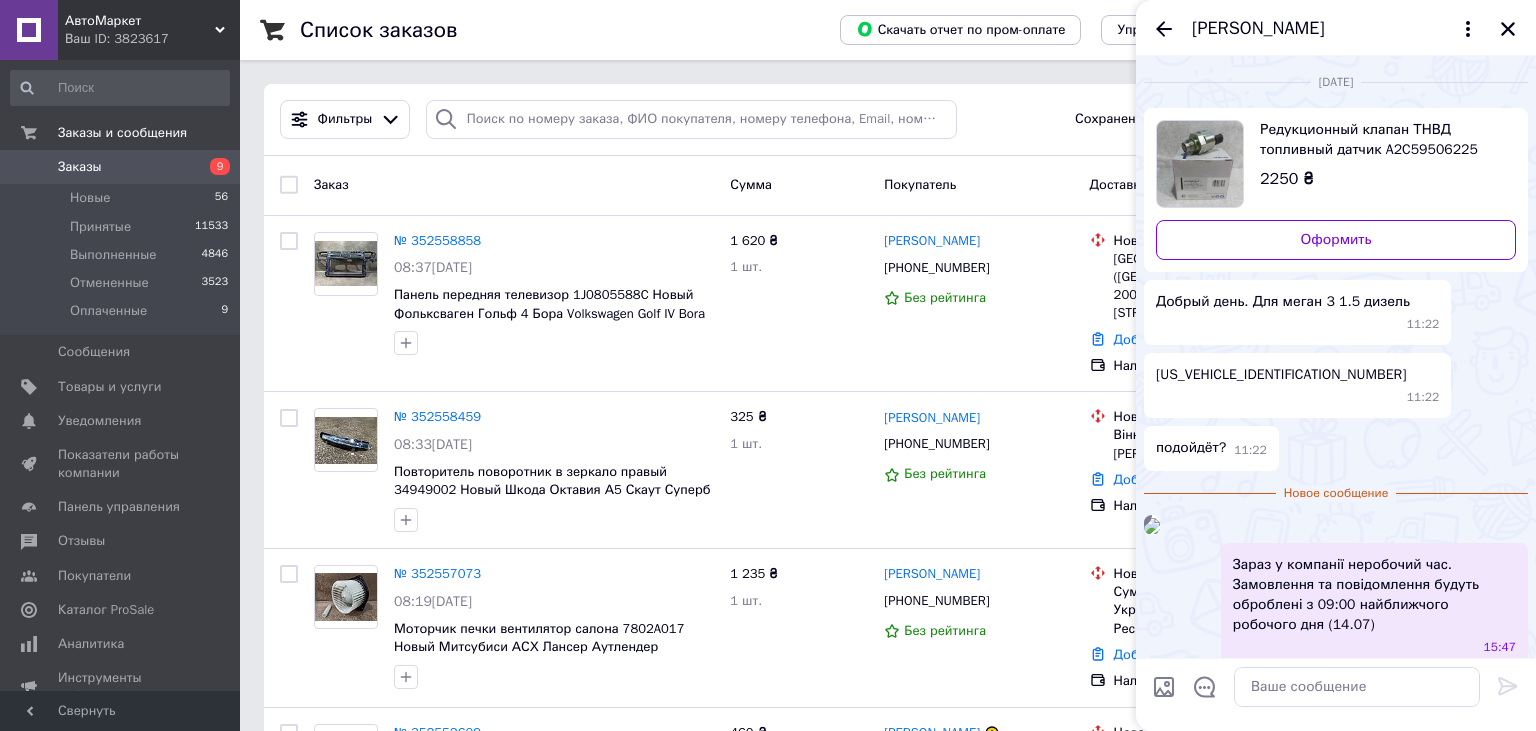 click on "VF1KZ1G0643522366" at bounding box center (1281, 375) 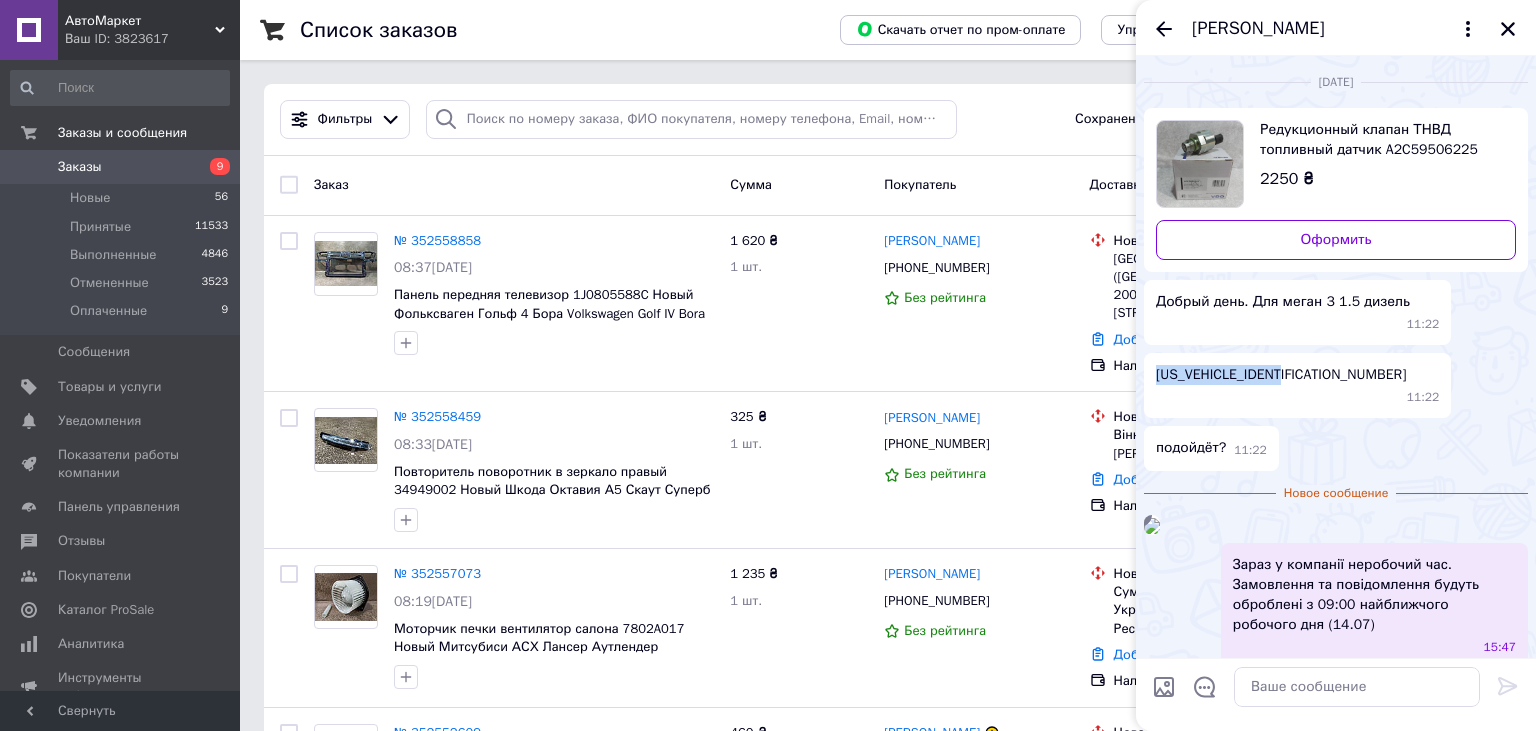 click on "VF1KZ1G0643522366" at bounding box center [1281, 375] 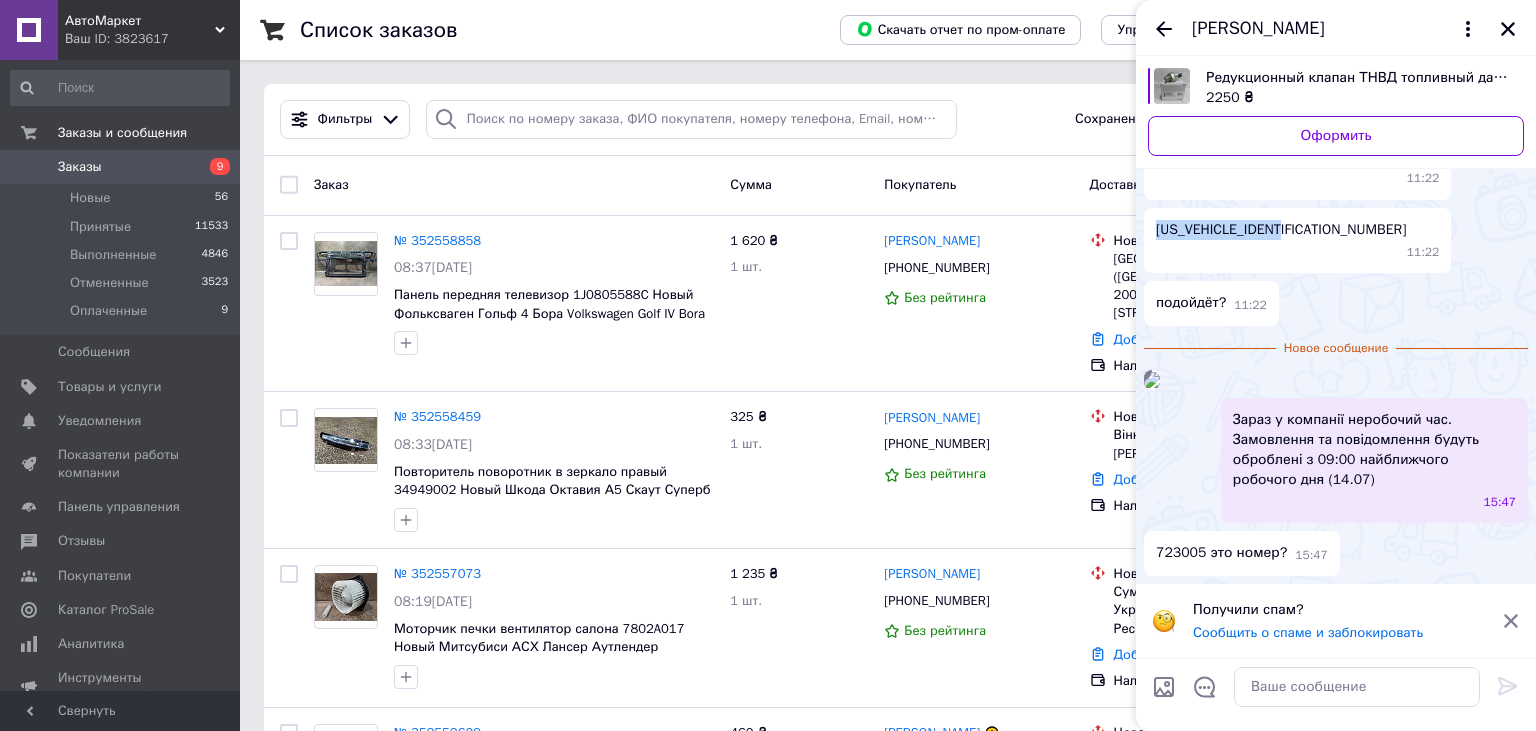 scroll, scrollTop: 334, scrollLeft: 0, axis: vertical 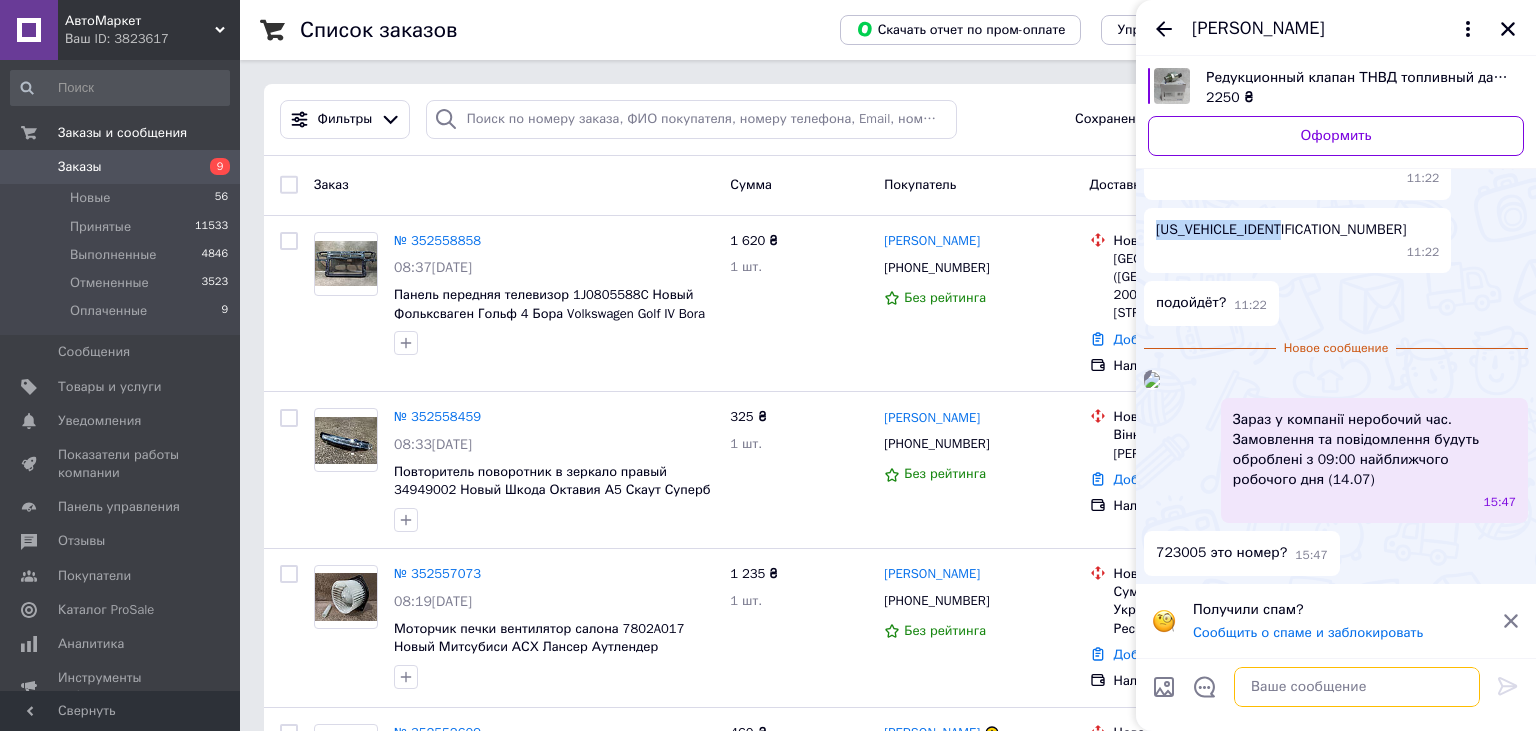 click at bounding box center [1357, 687] 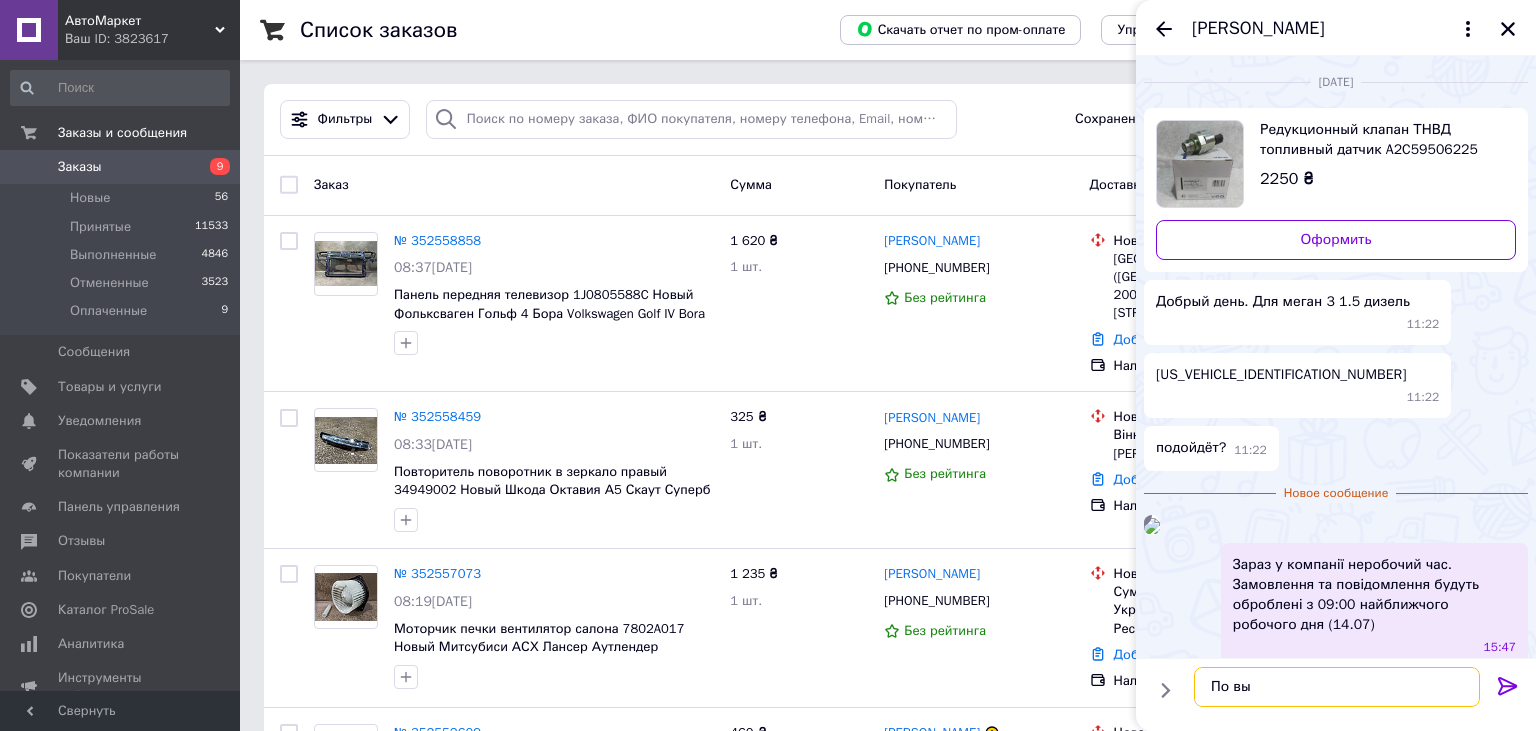 scroll, scrollTop: 334, scrollLeft: 0, axis: vertical 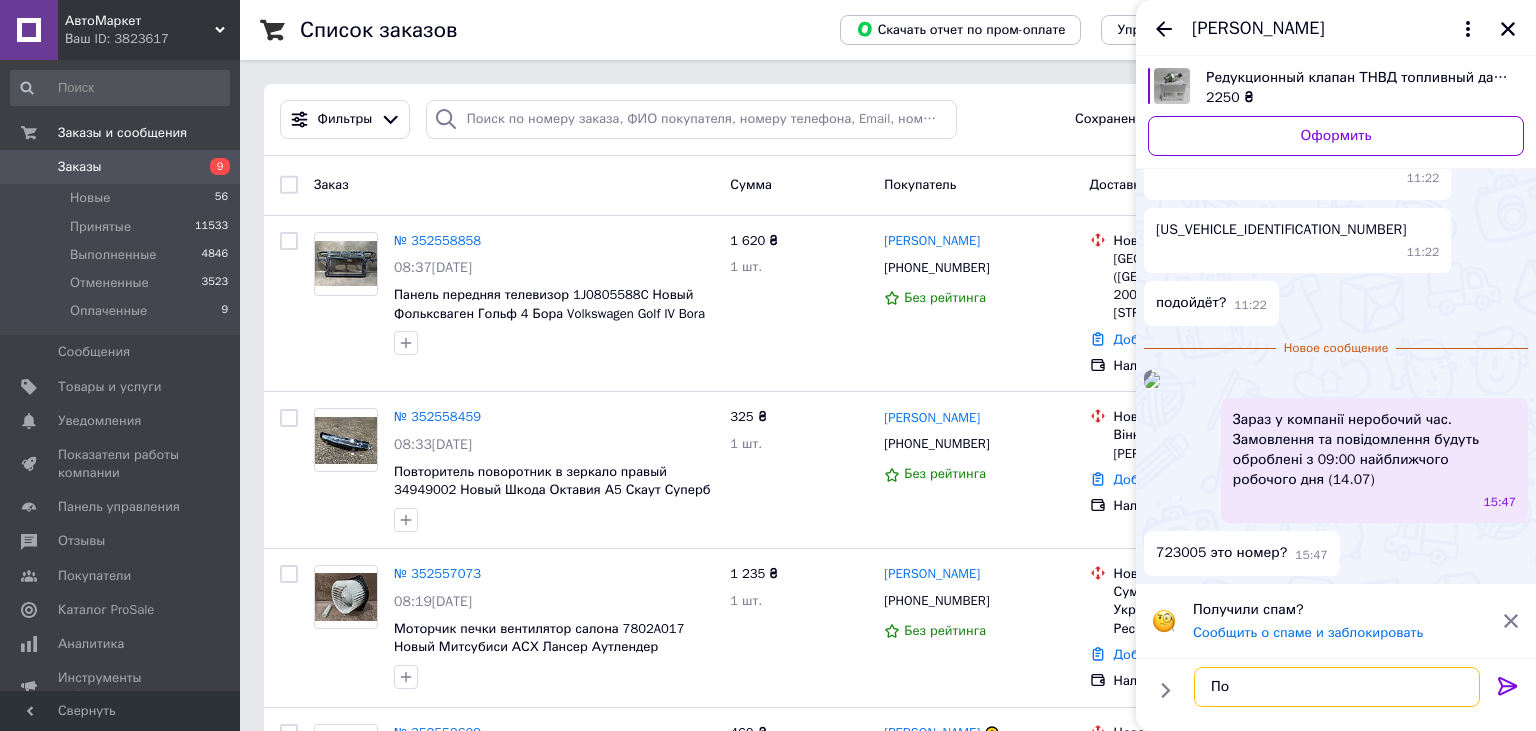 type on "П" 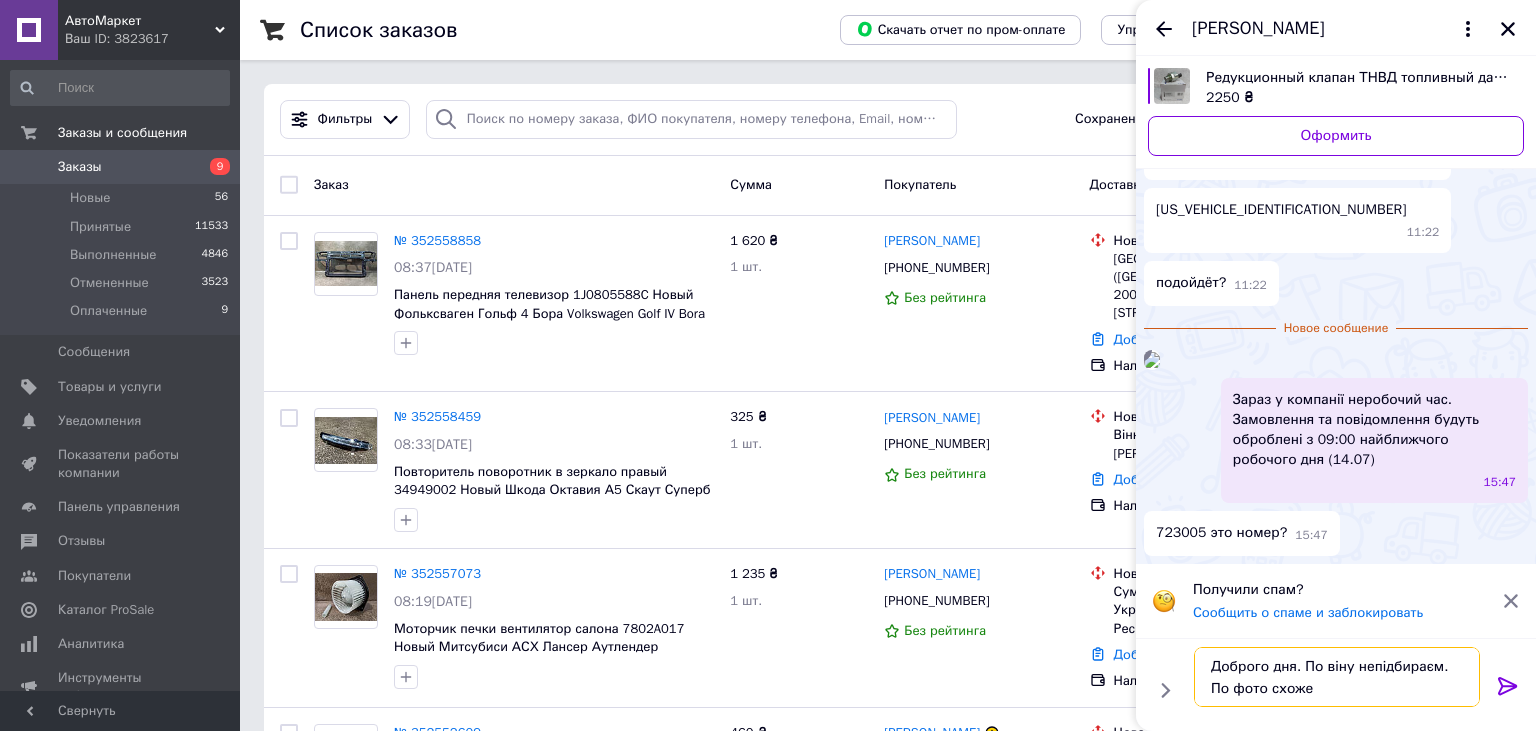 type on "Доброго дня. По віну непідбираєм. По фото схоже." 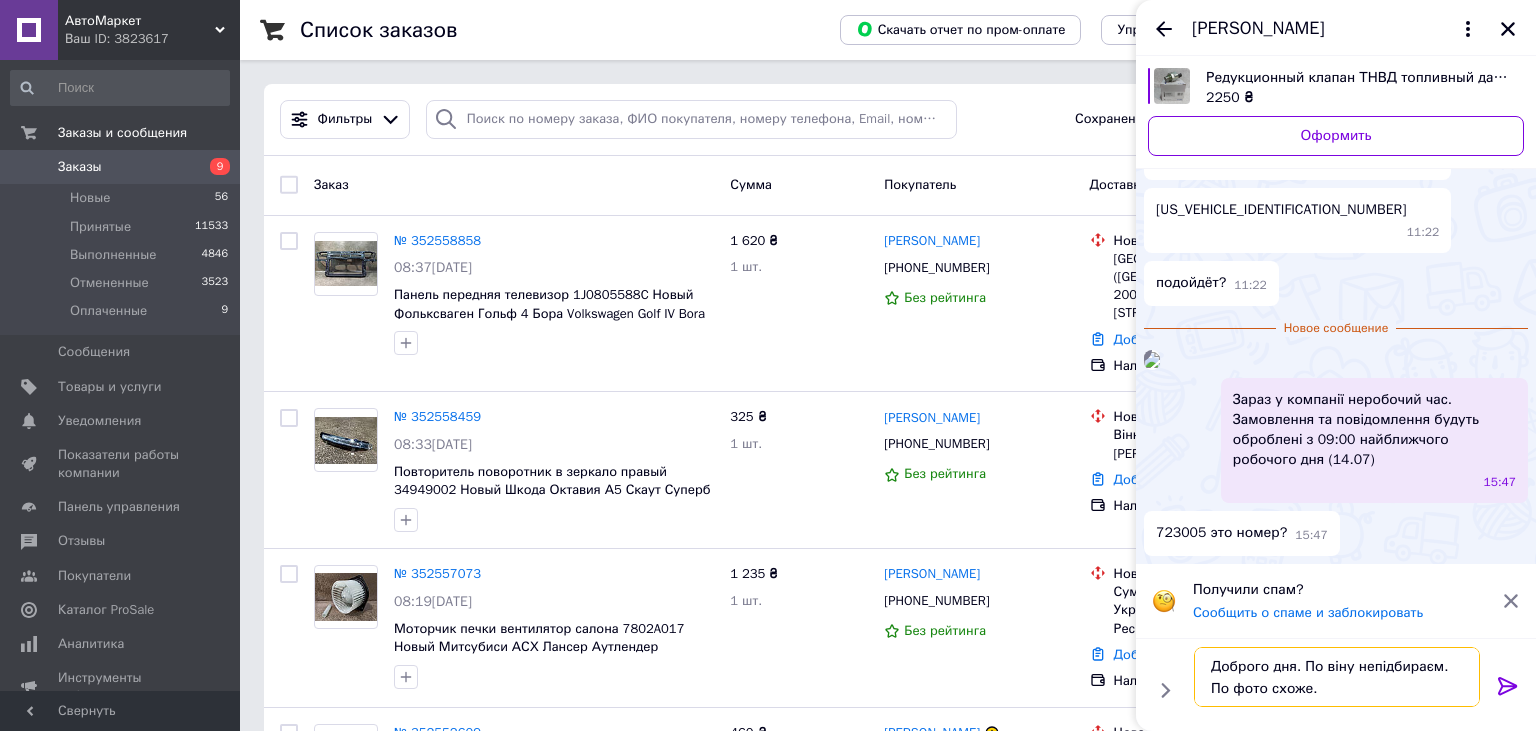 type 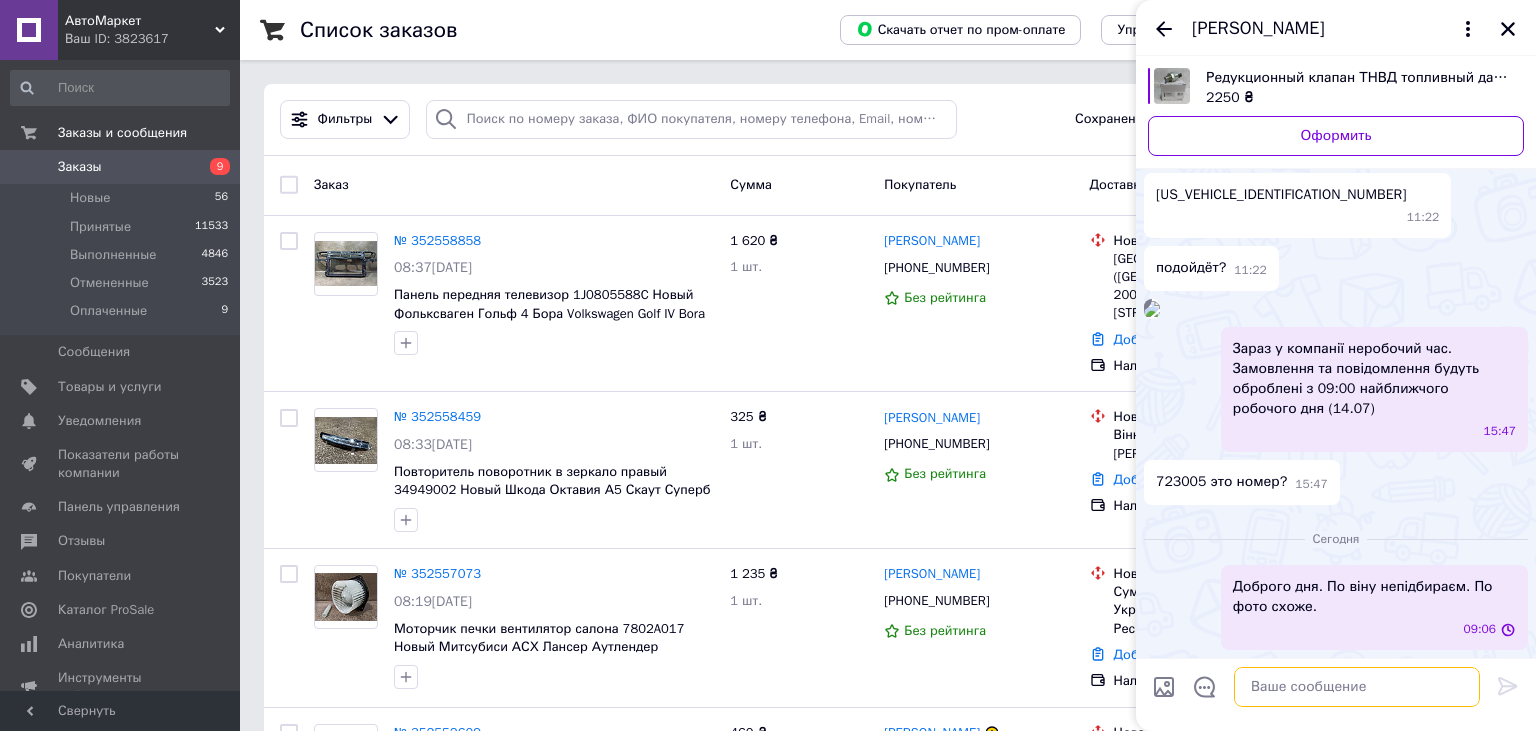 scroll, scrollTop: 369, scrollLeft: 0, axis: vertical 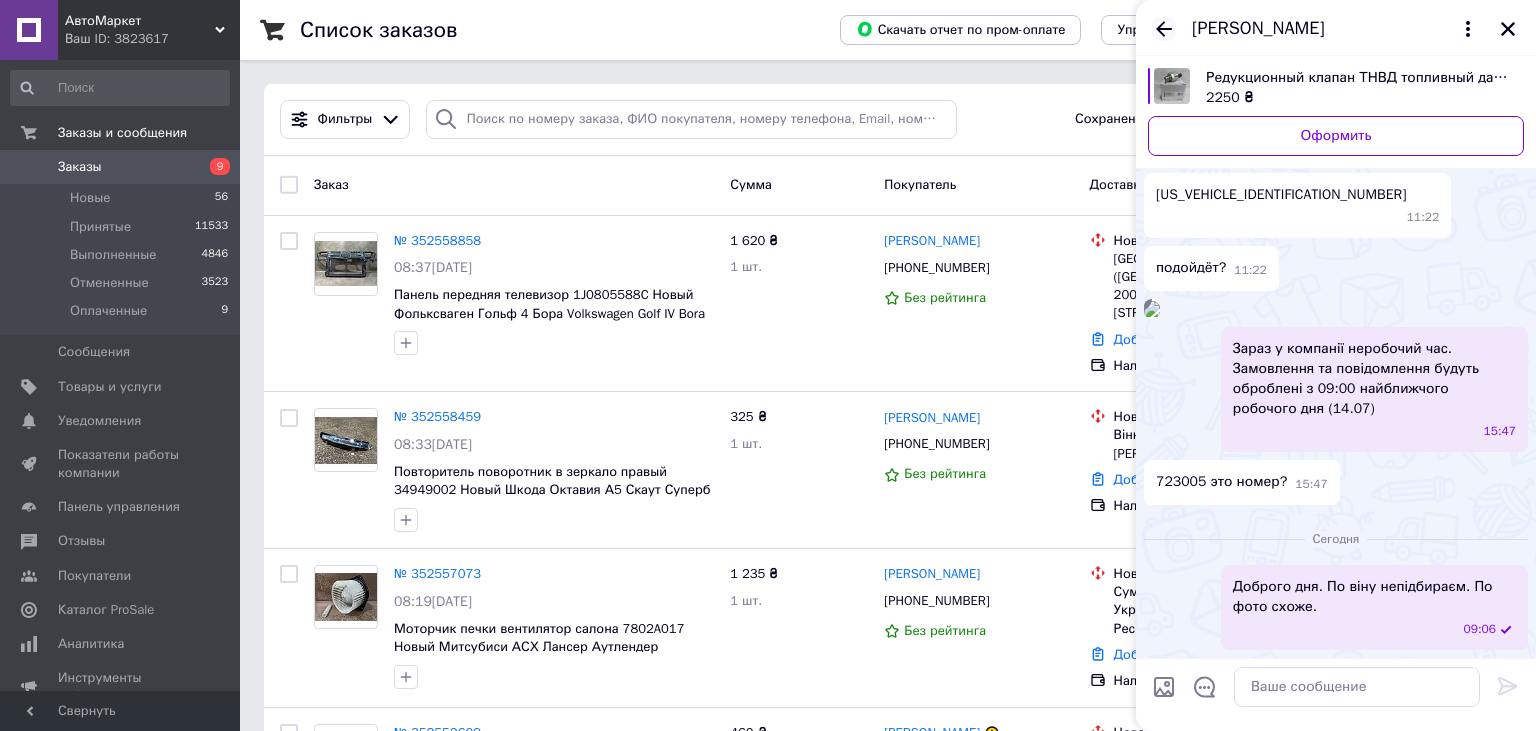 click 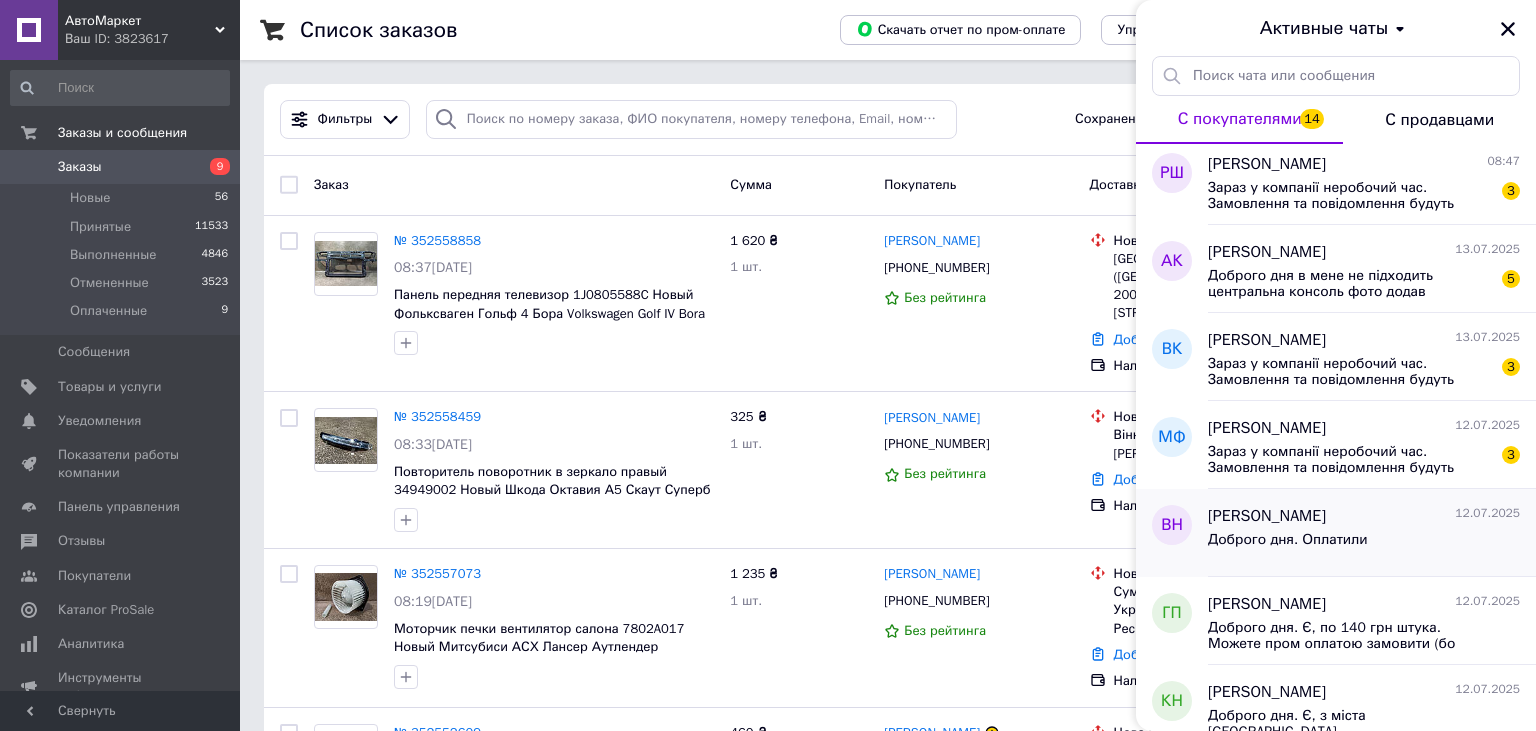 scroll, scrollTop: 110, scrollLeft: 0, axis: vertical 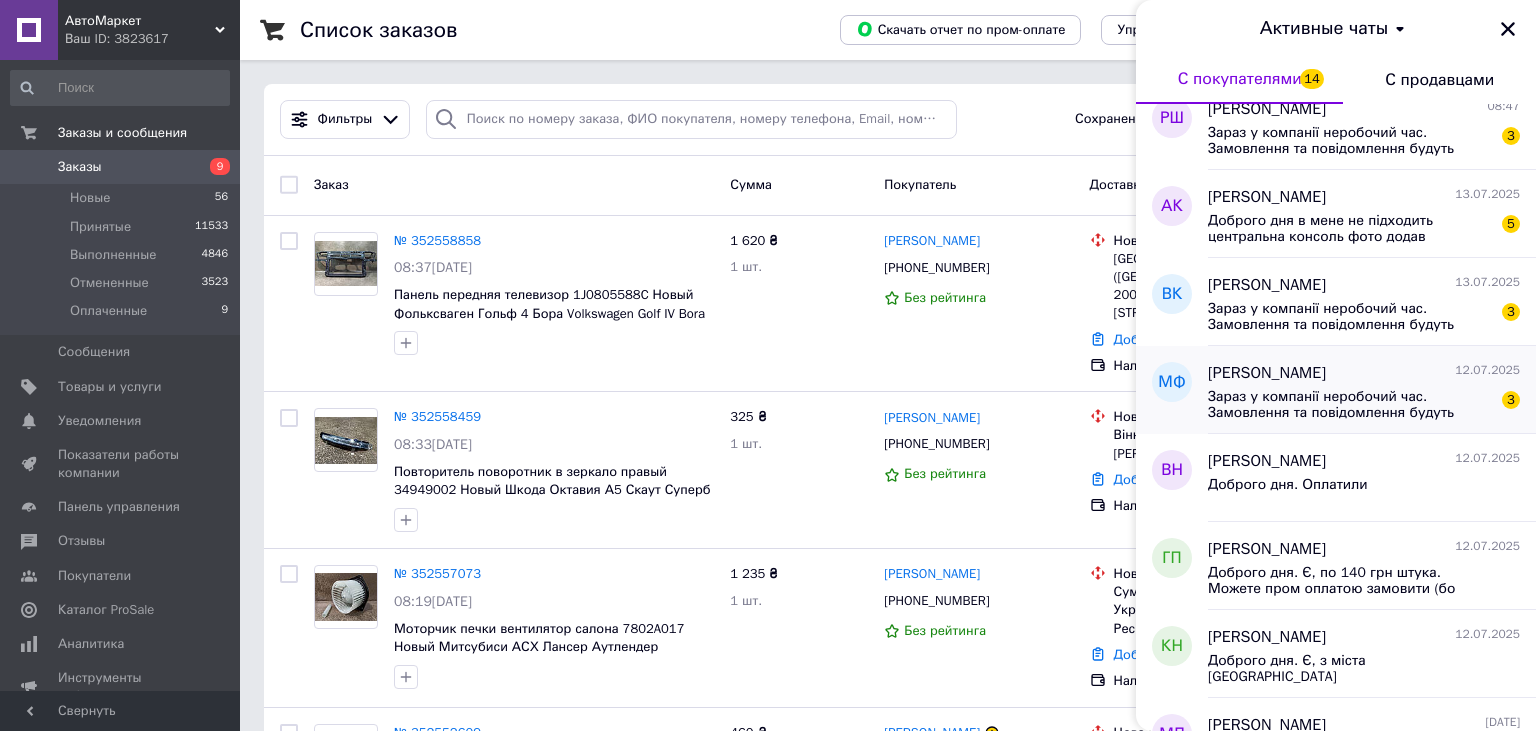 click on "Марчел Филипишин" at bounding box center (1267, 373) 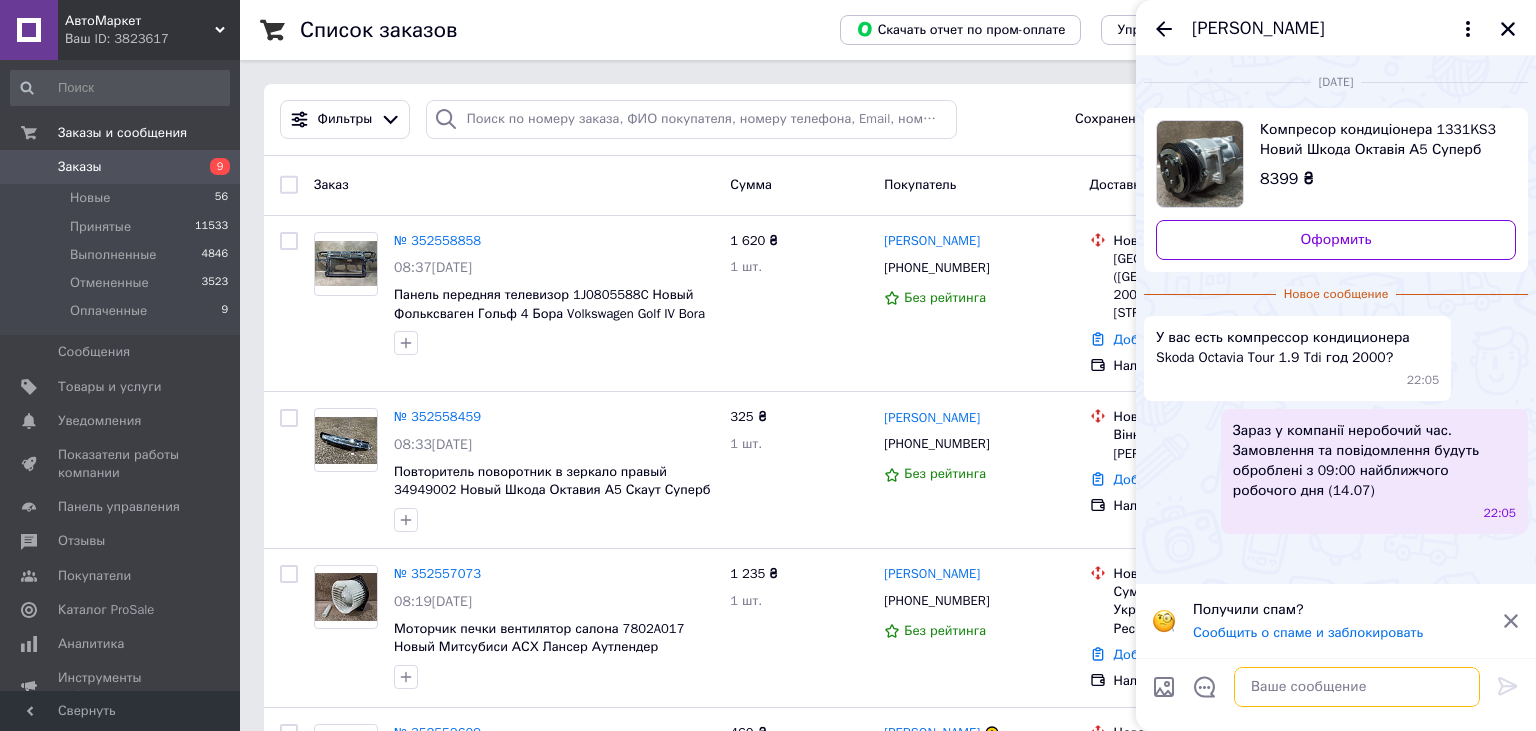 click at bounding box center (1357, 687) 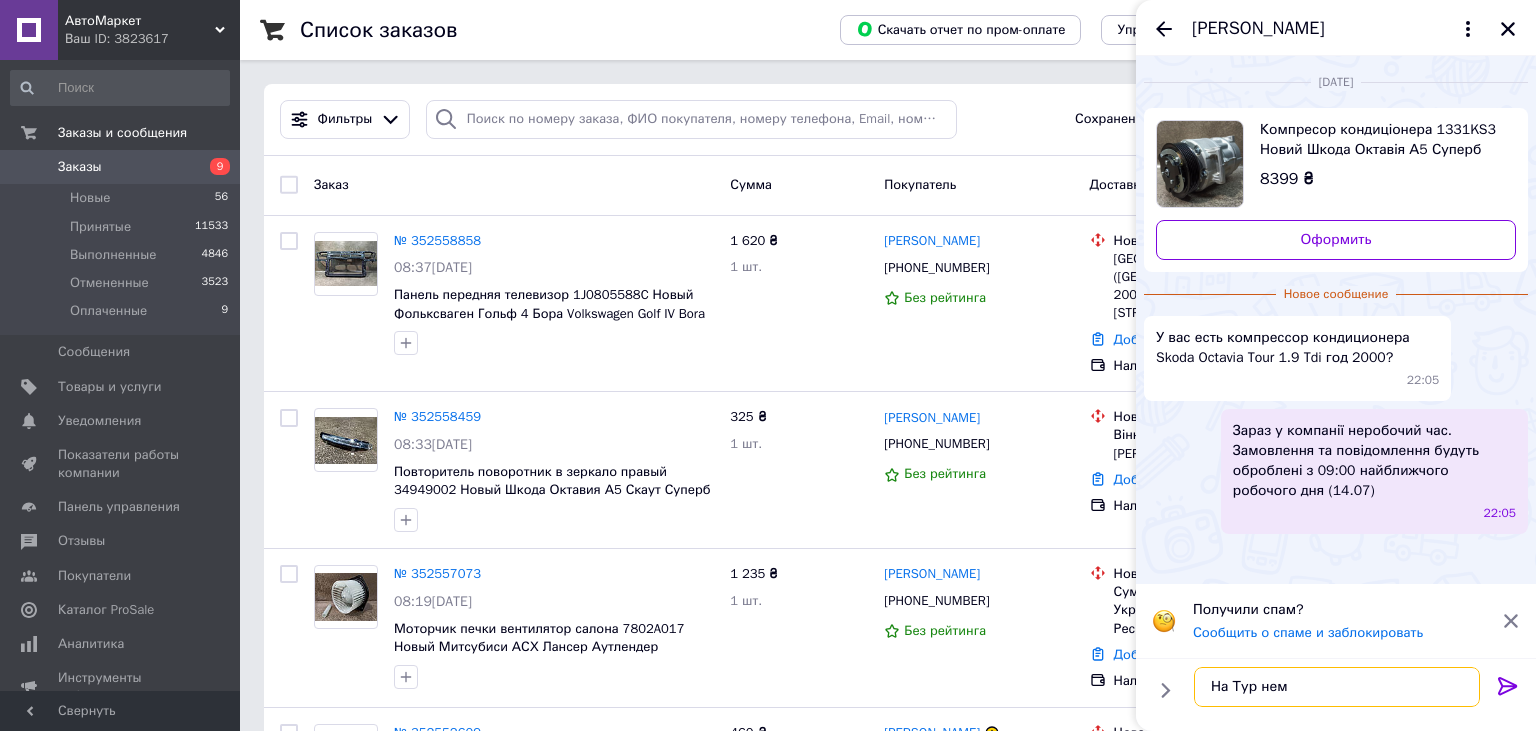 type on "На Тур нема" 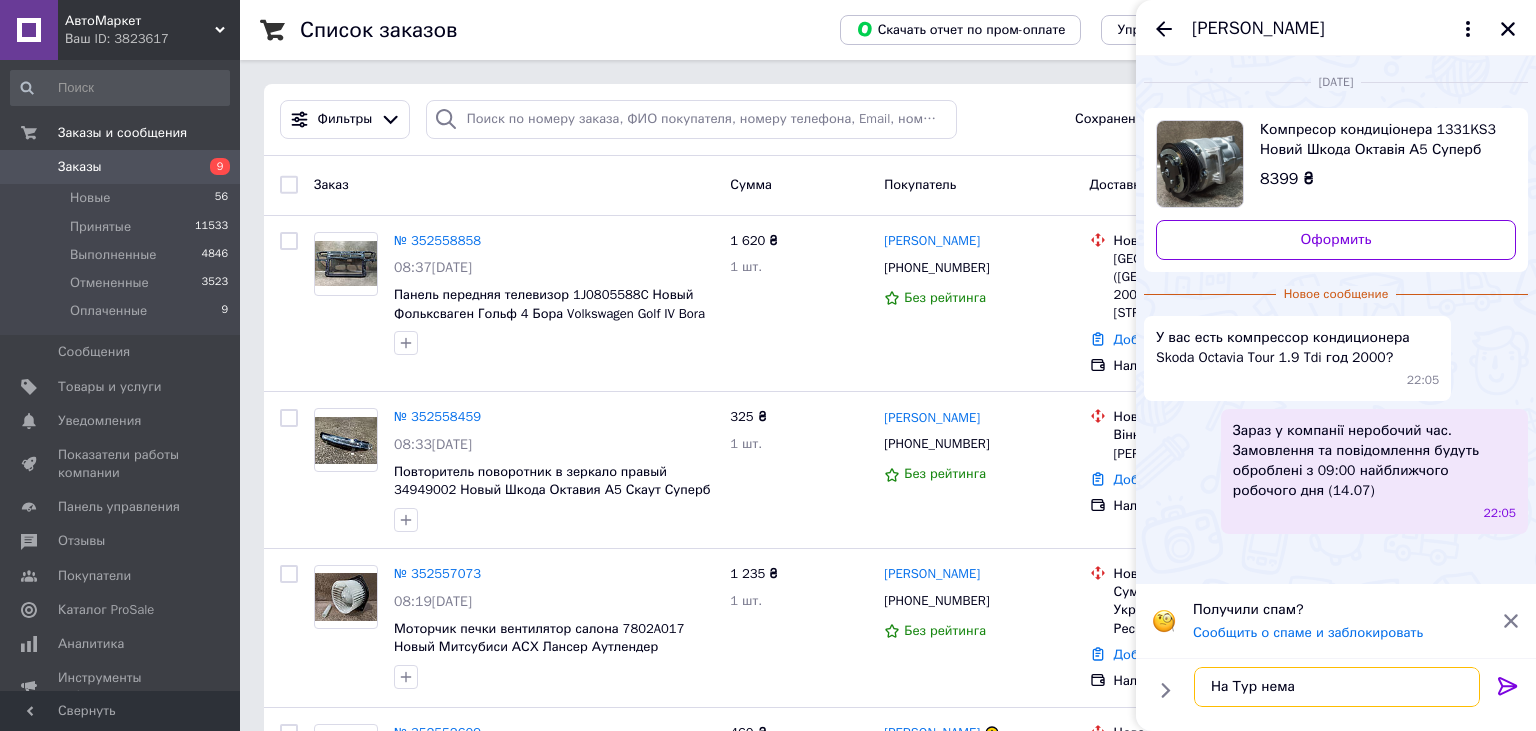 type 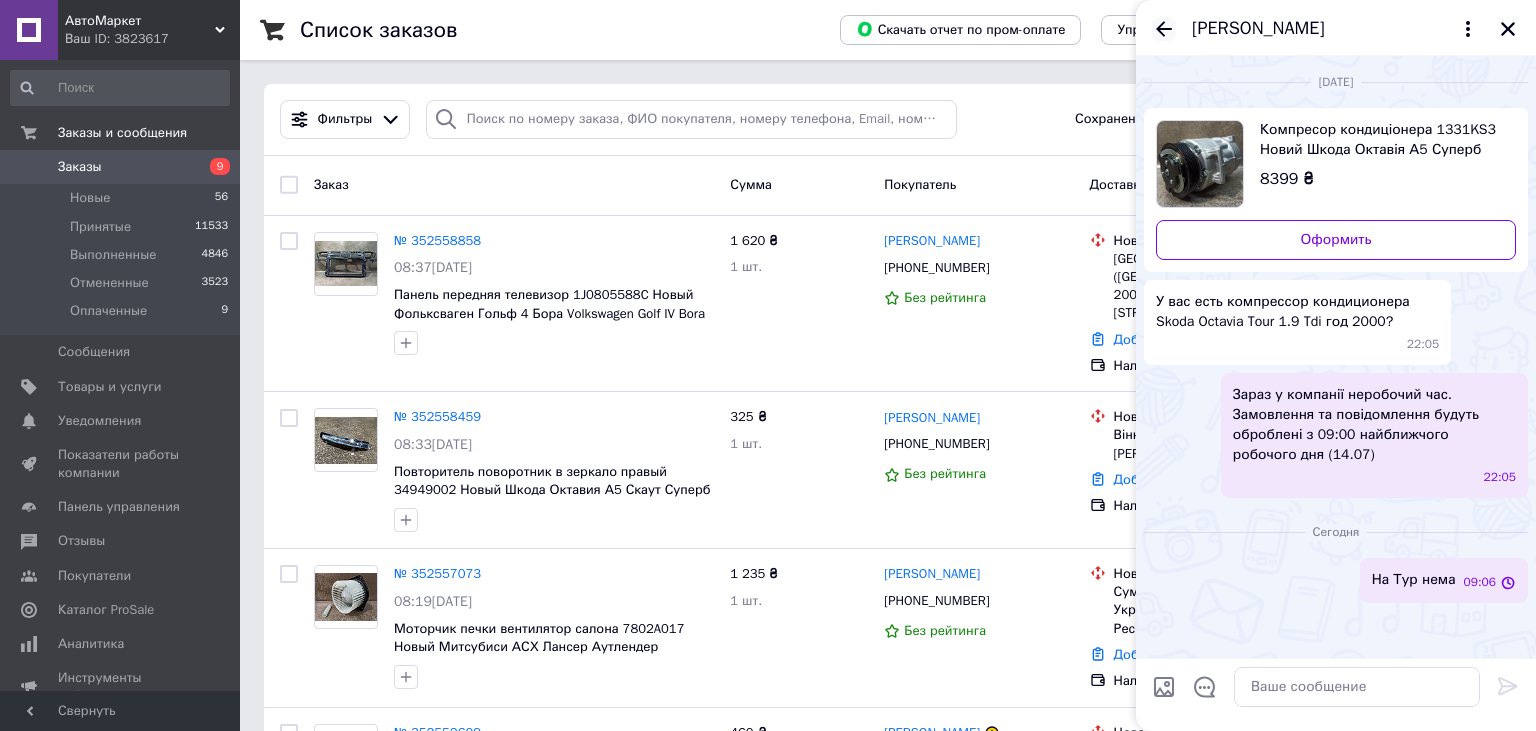 click 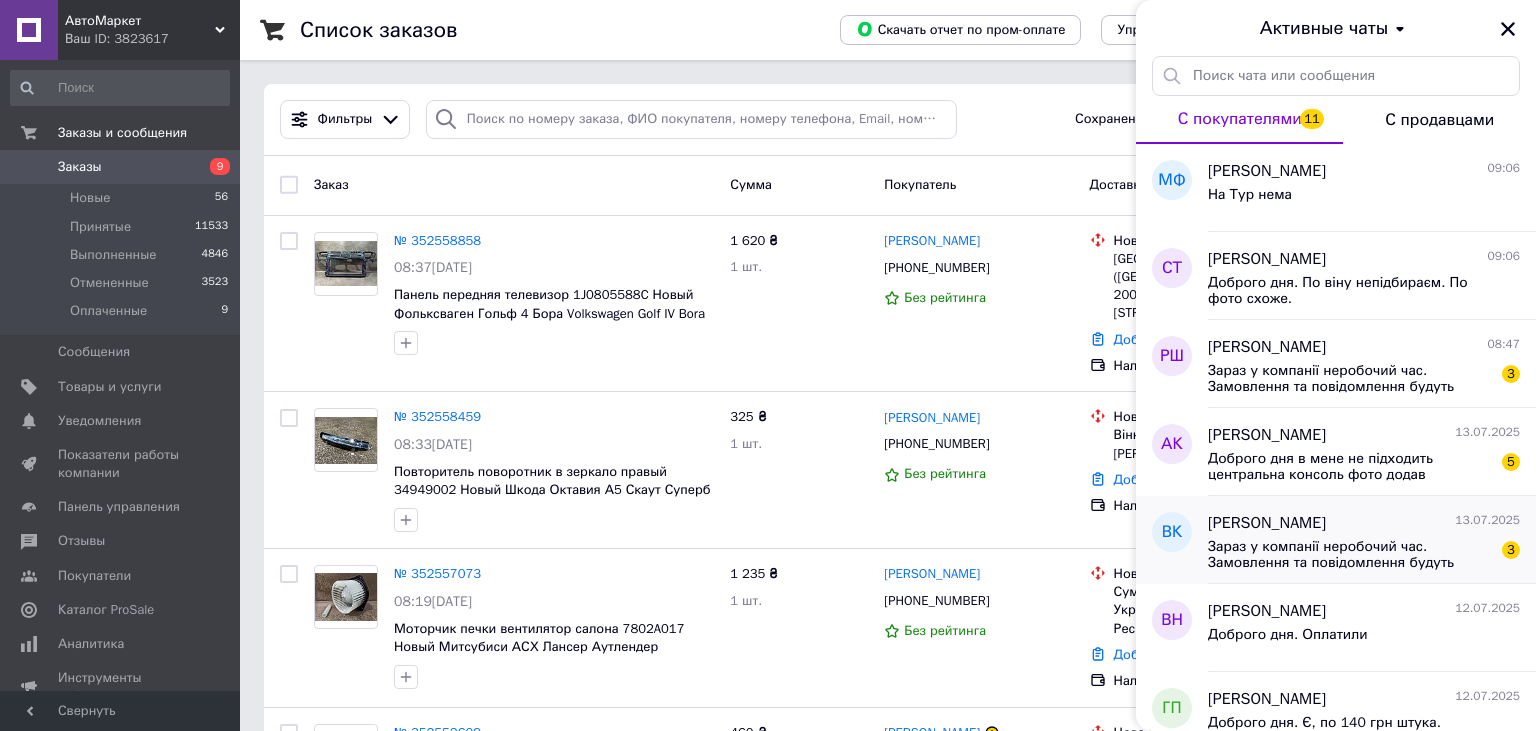 click on "Василь Кобилинсикий" at bounding box center (1267, 523) 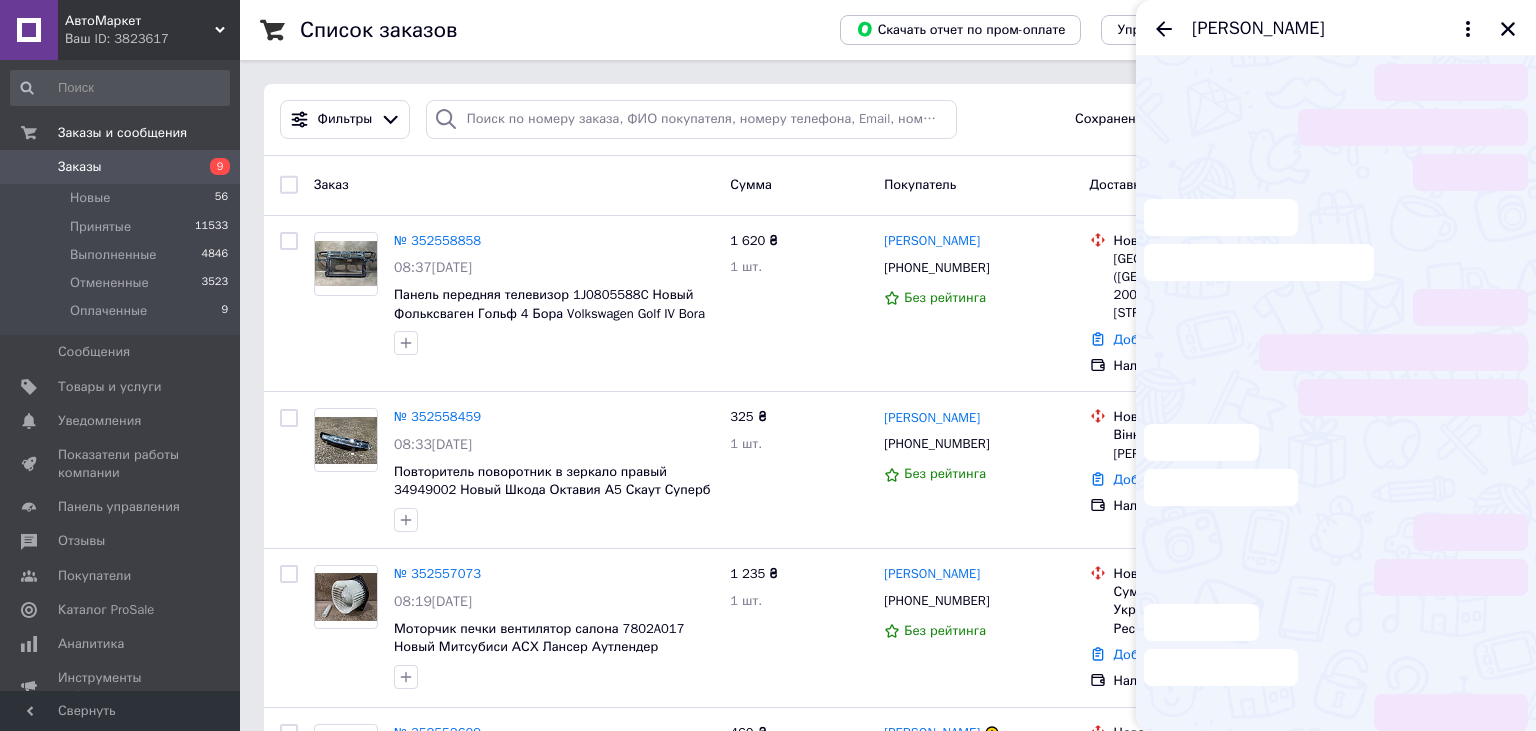 scroll, scrollTop: 88, scrollLeft: 0, axis: vertical 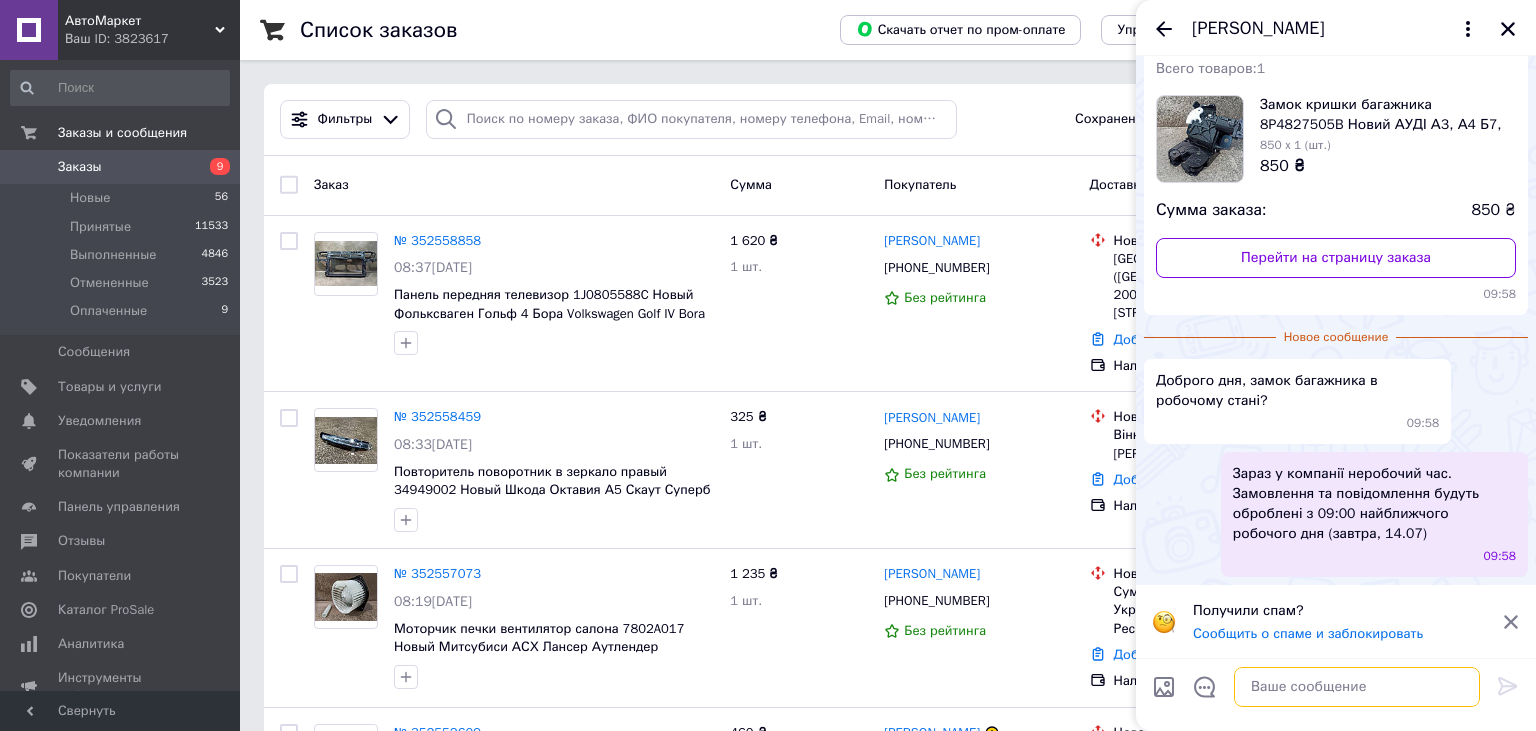 click at bounding box center (1357, 687) 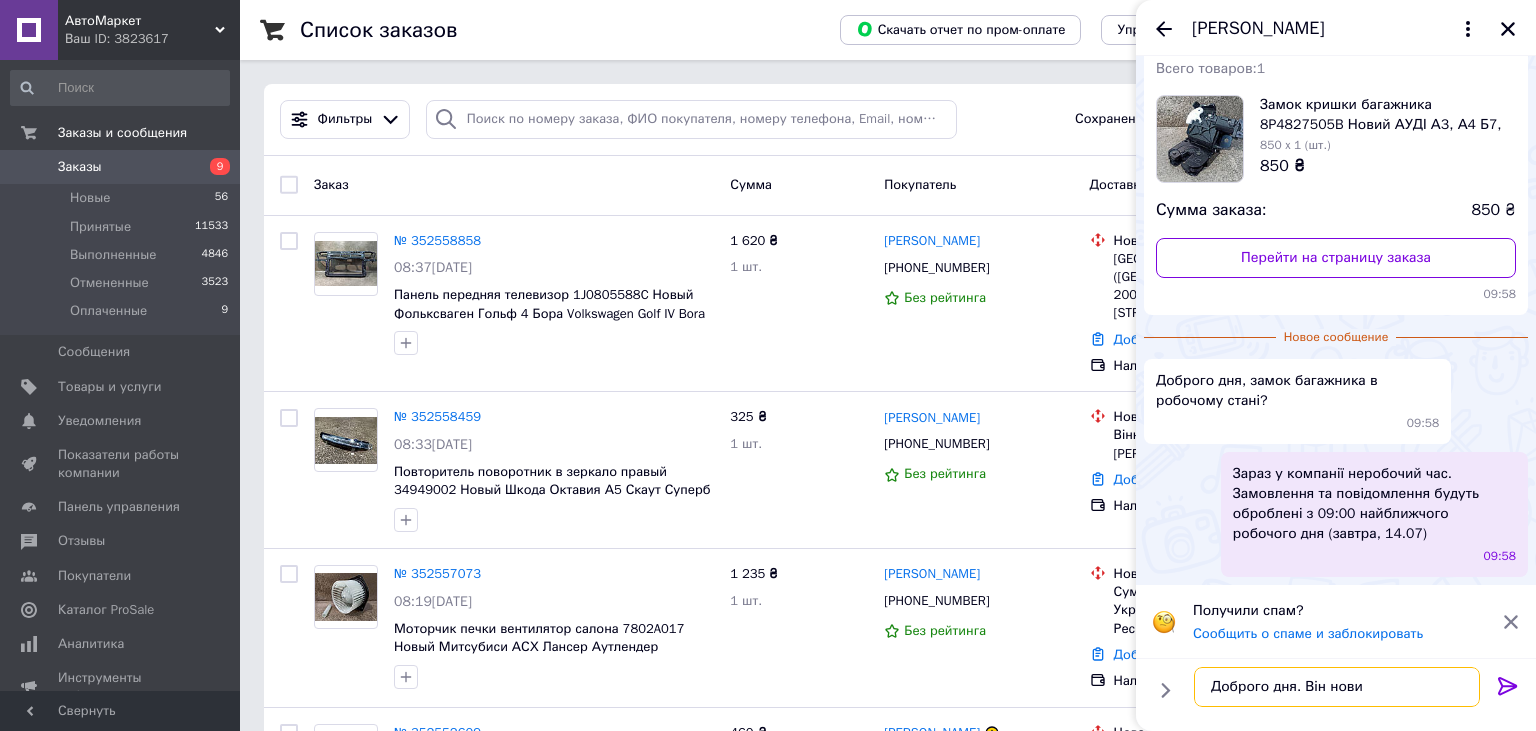 type on "Доброго дня. Він новий" 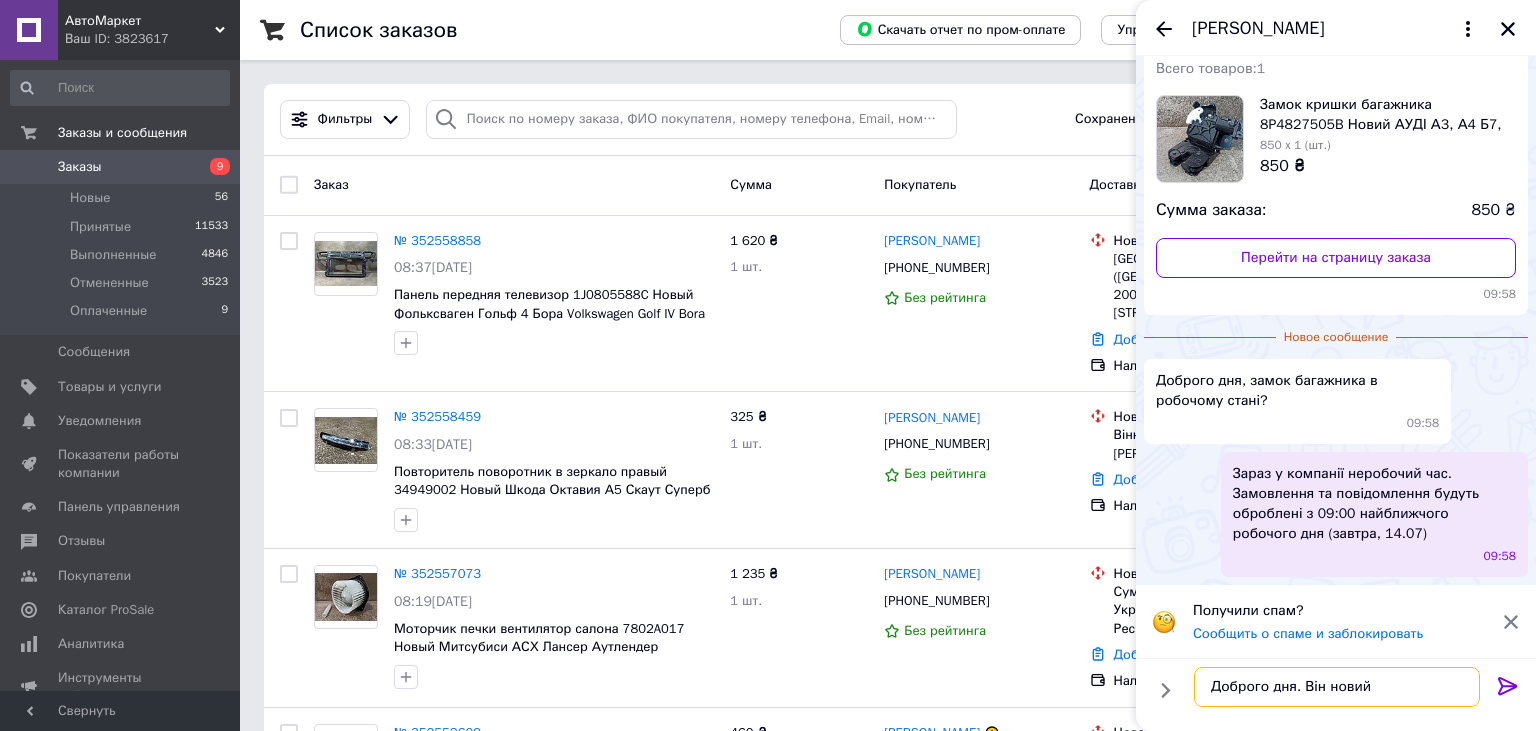 type 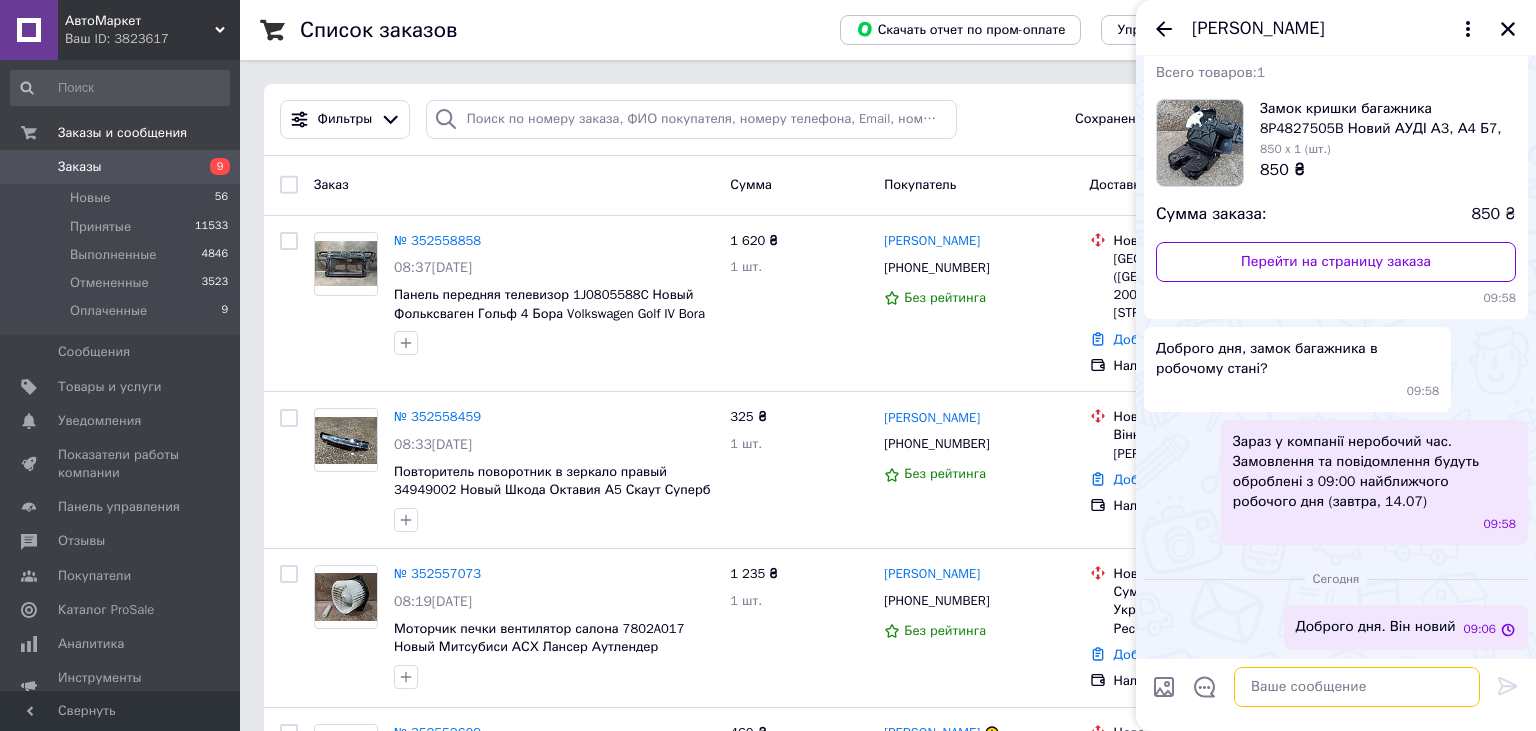 scroll, scrollTop: 83, scrollLeft: 0, axis: vertical 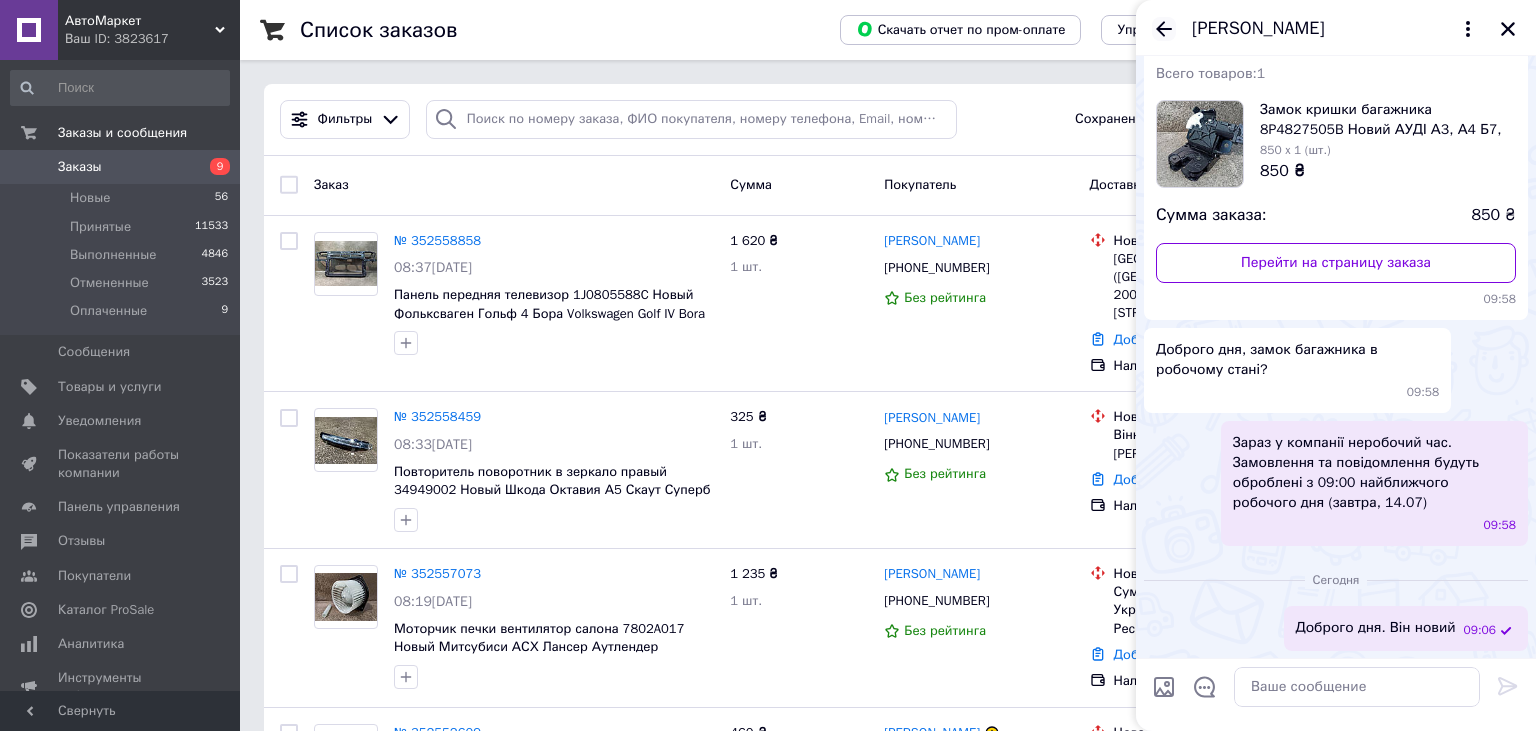 click 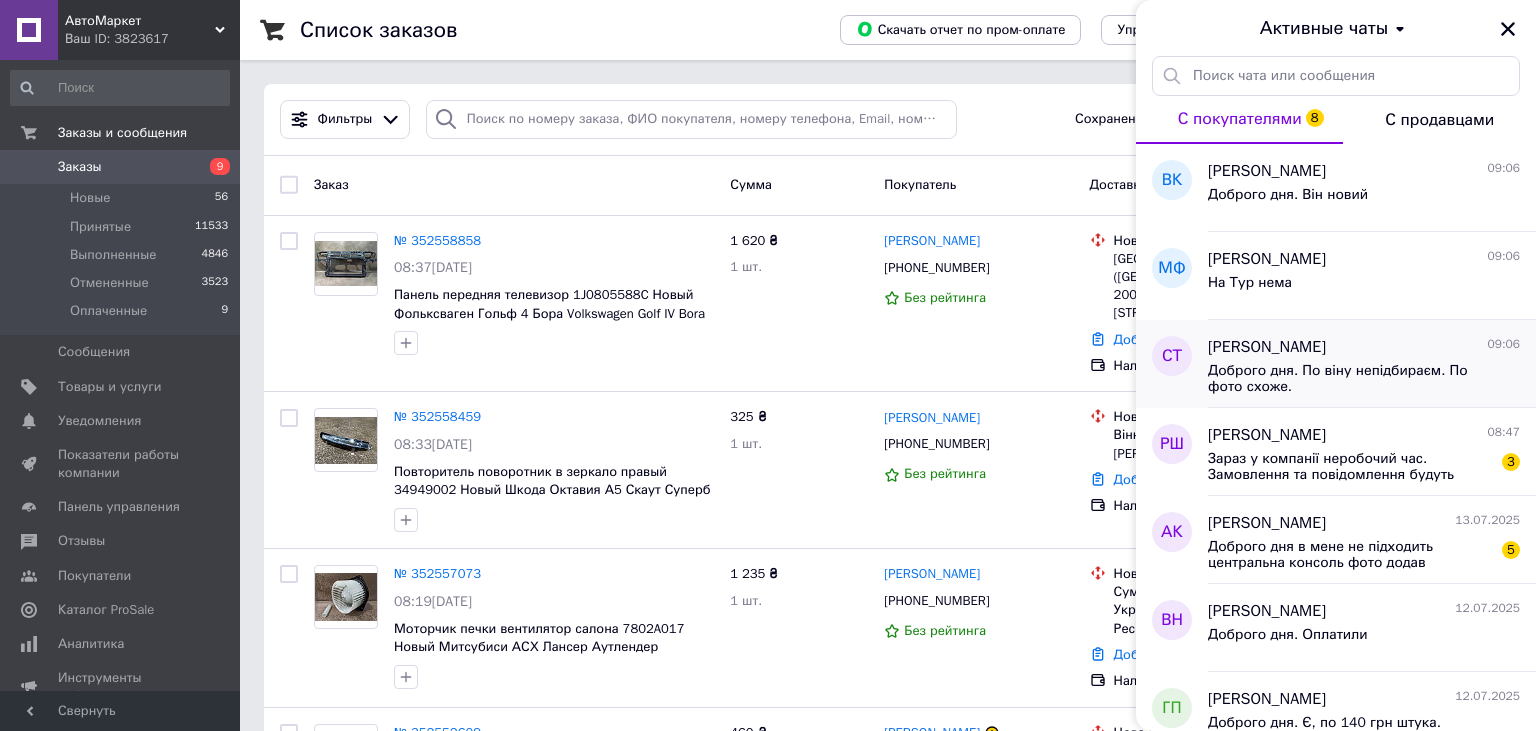 scroll, scrollTop: 110, scrollLeft: 0, axis: vertical 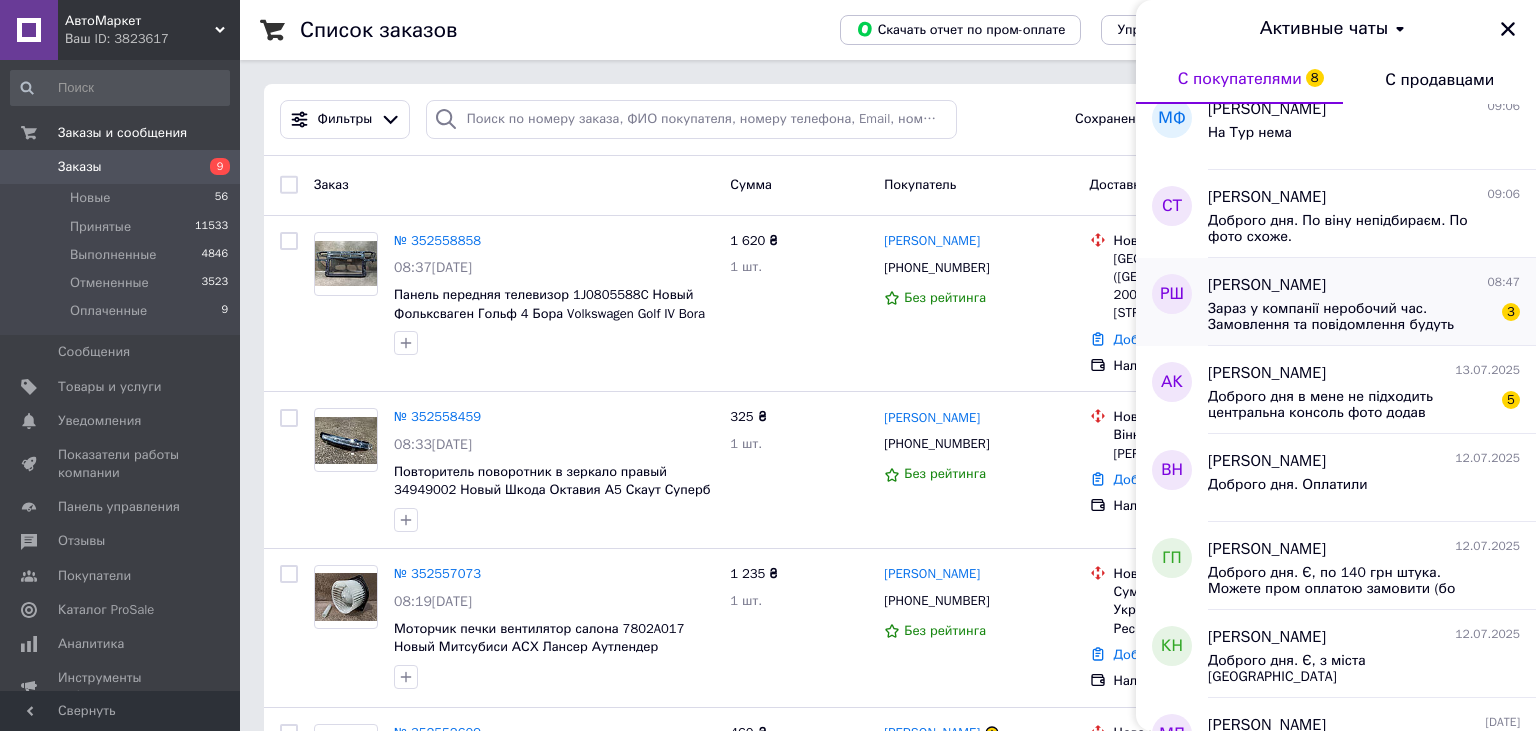 click on "Роман Широбоков" at bounding box center (1267, 285) 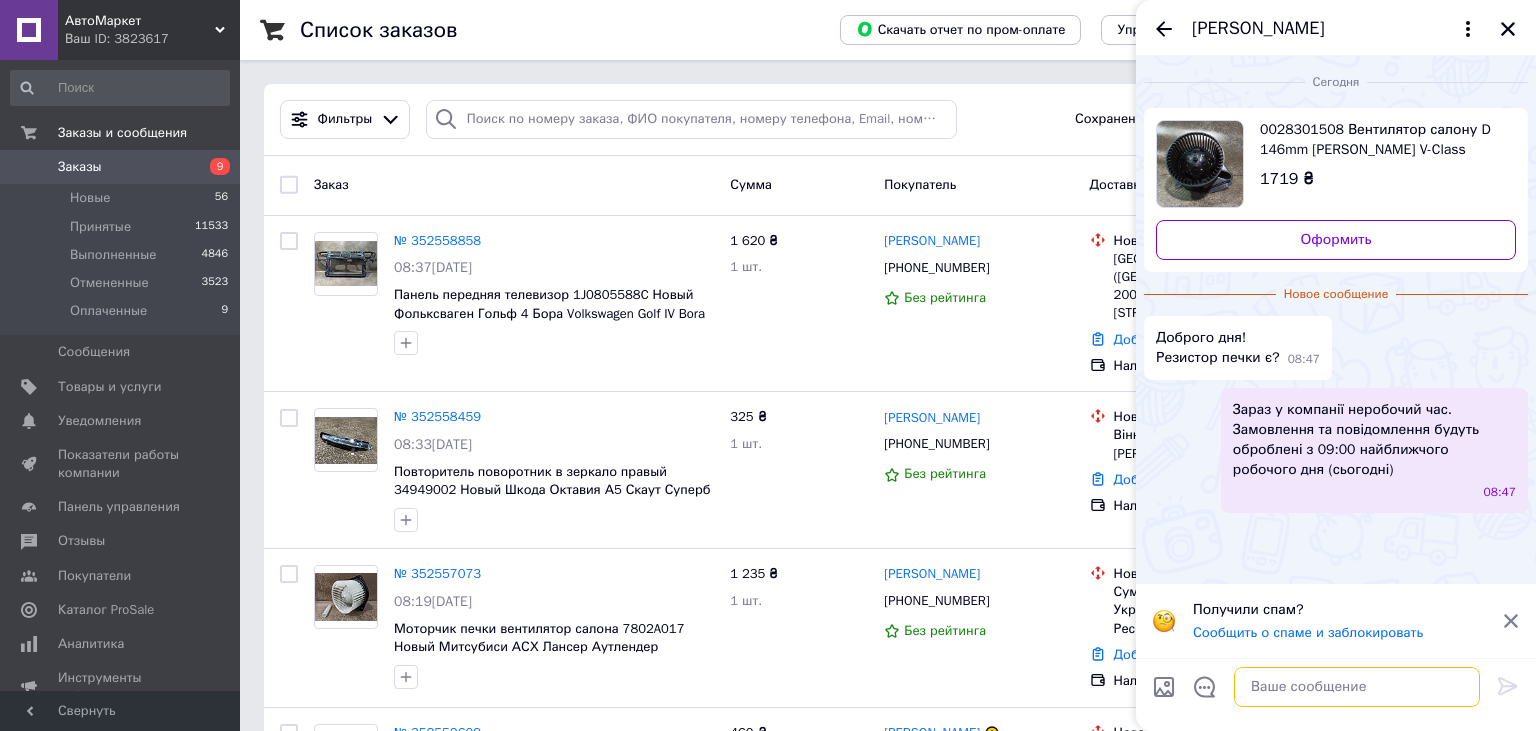 click at bounding box center [1357, 687] 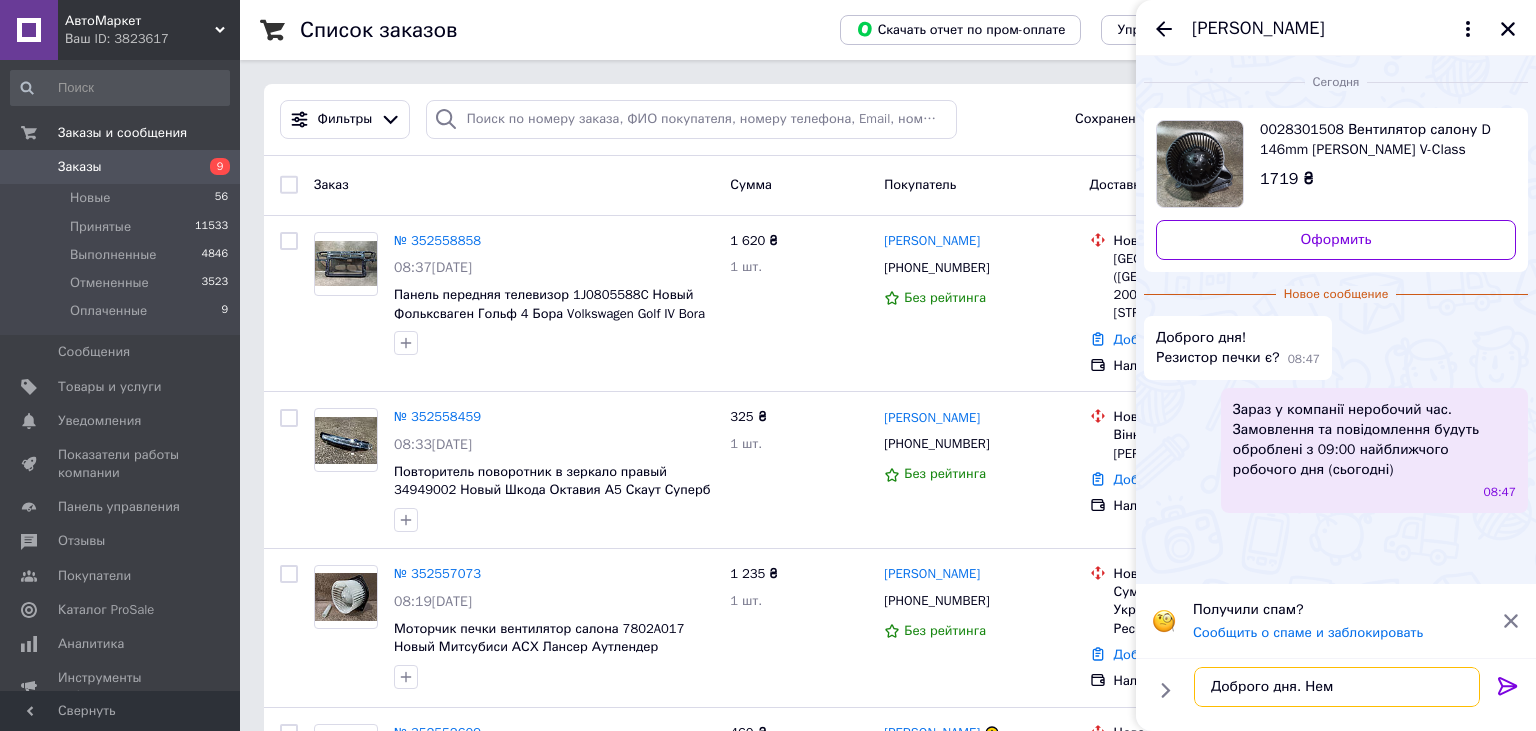type on "Доброго дня. Нема" 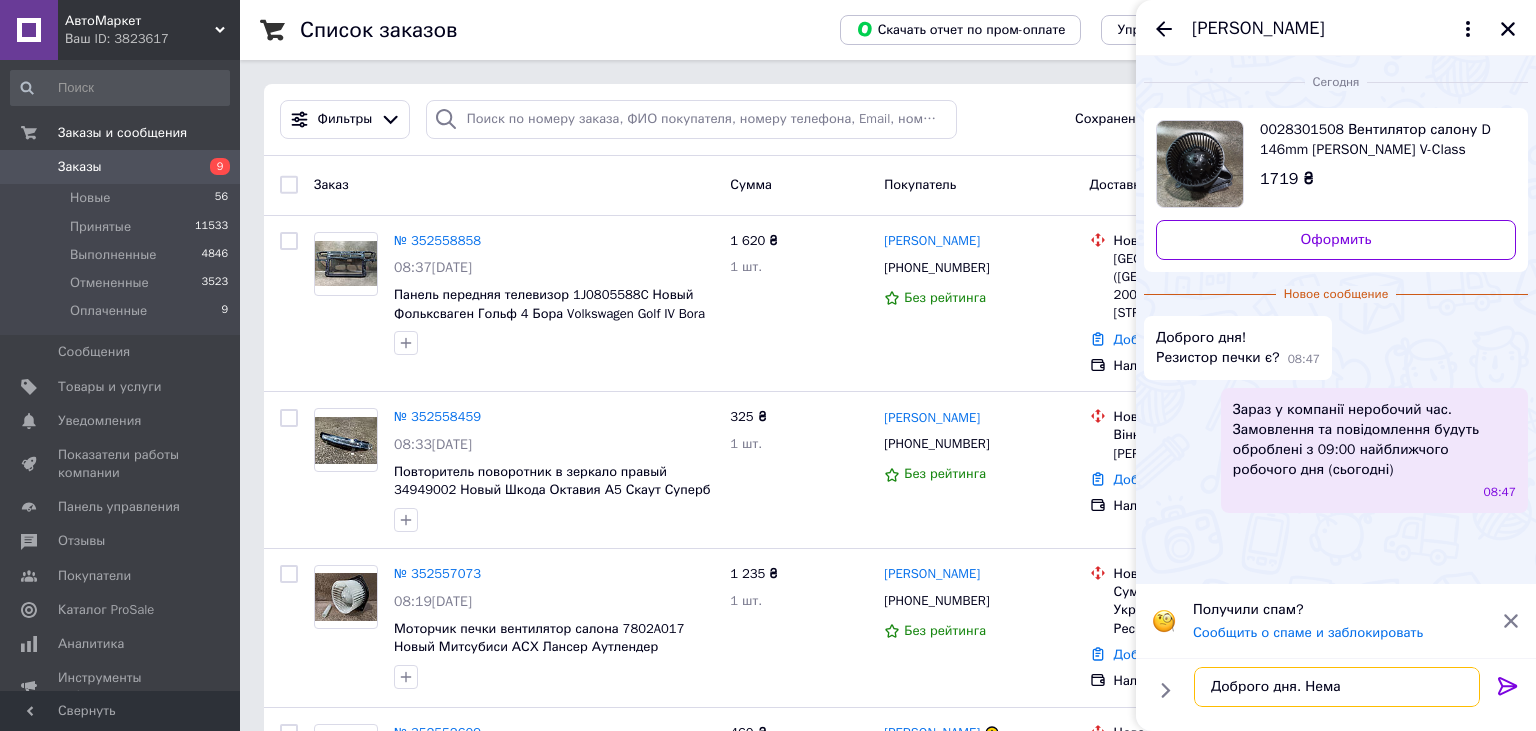 type 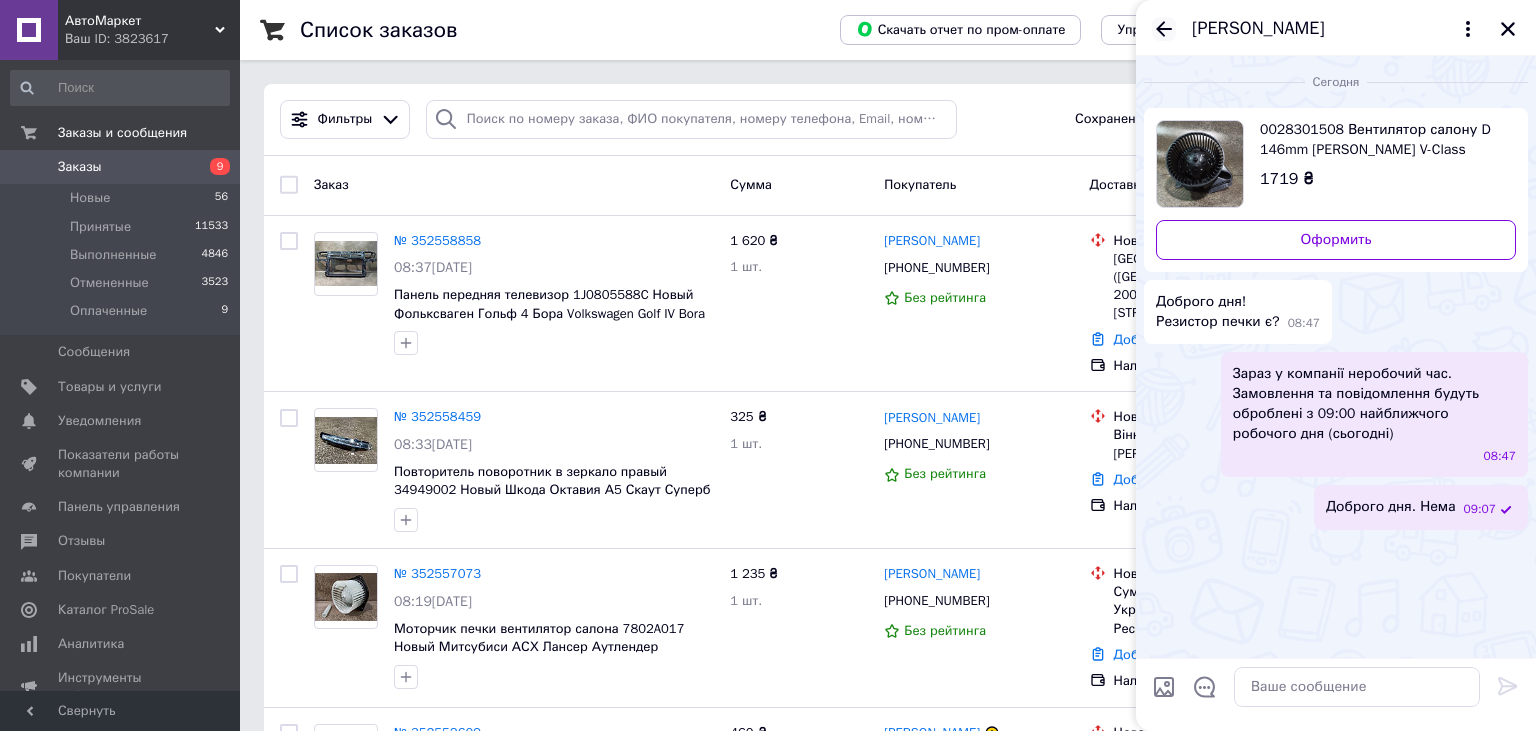 click 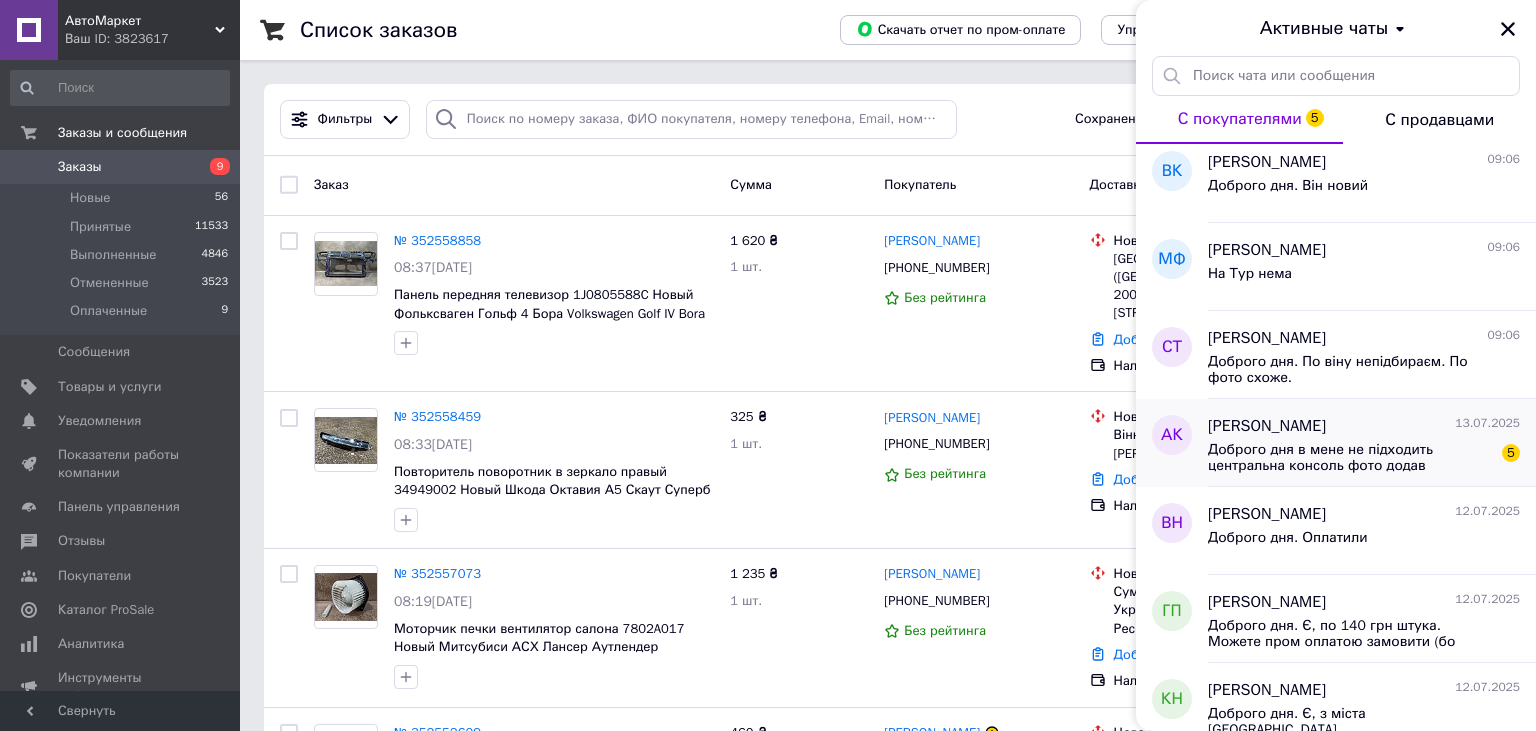 scroll, scrollTop: 110, scrollLeft: 0, axis: vertical 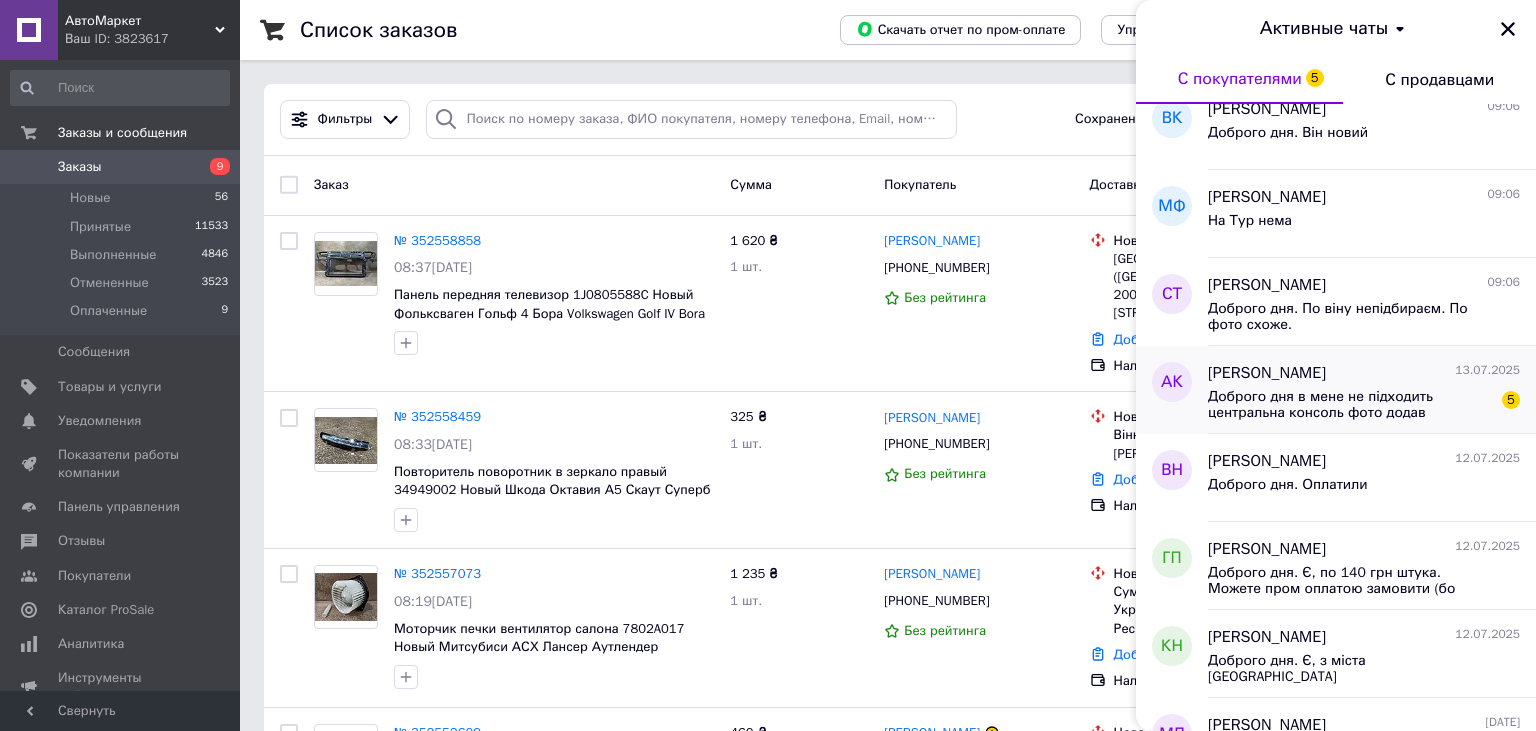 click on "Андрей Курченко" at bounding box center [1267, 373] 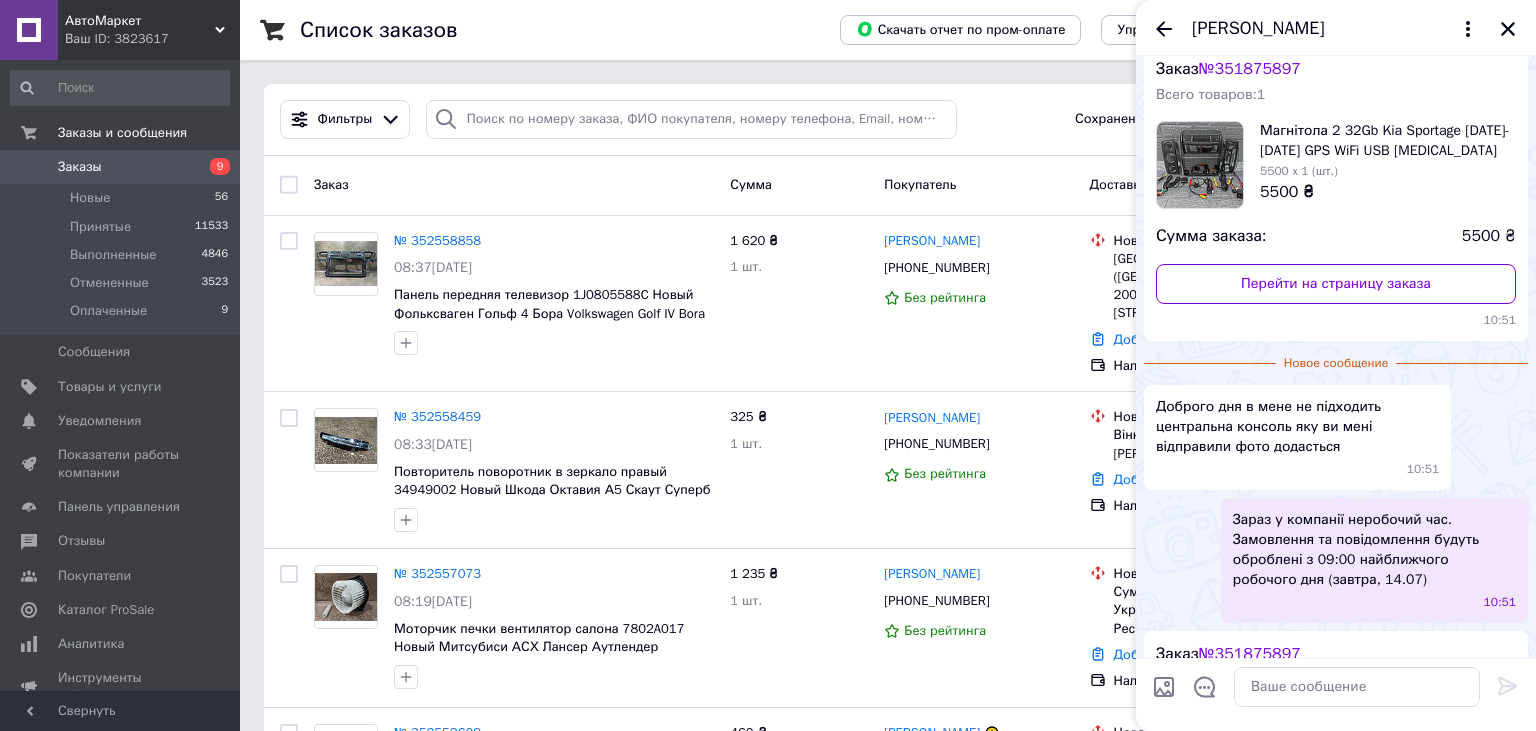 scroll, scrollTop: 0, scrollLeft: 0, axis: both 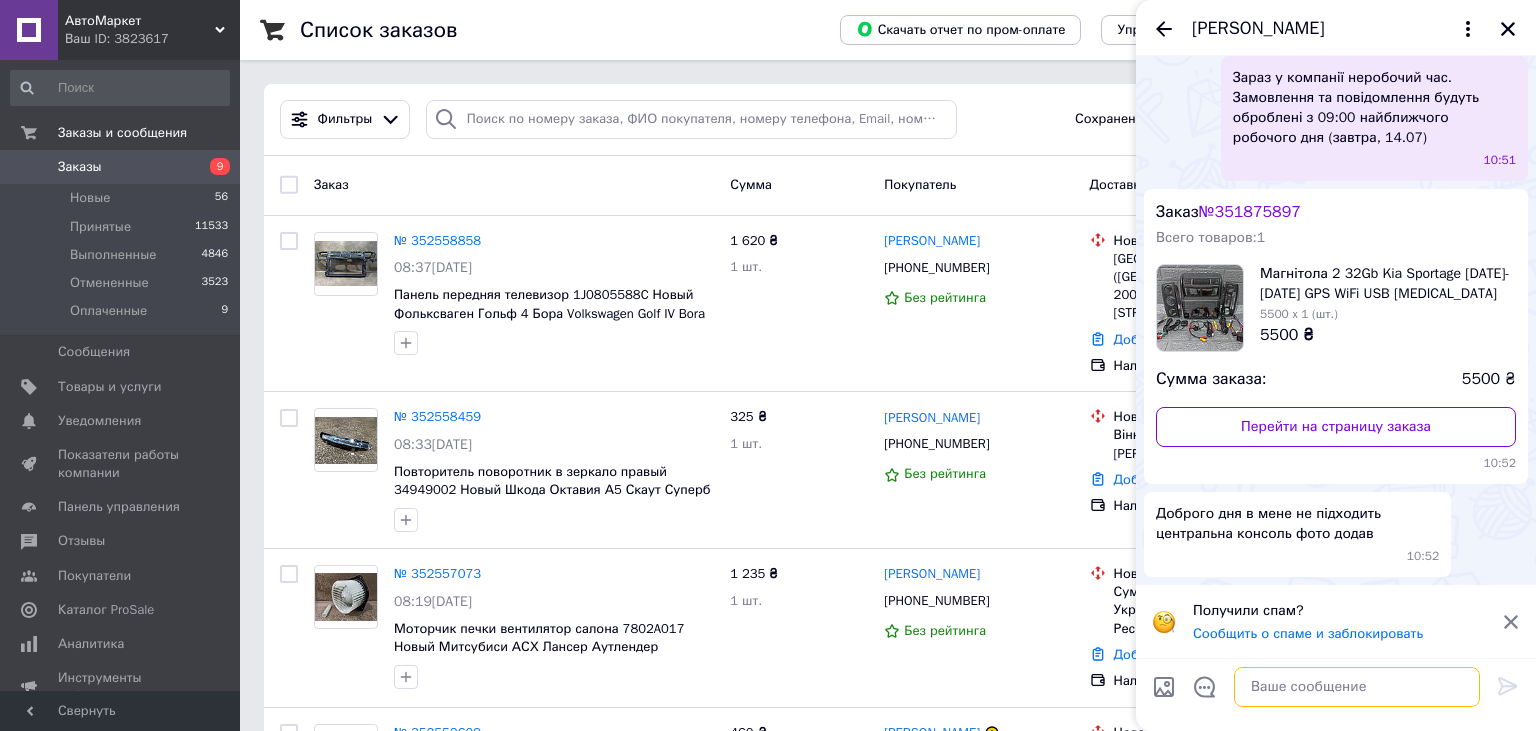 click at bounding box center (1357, 687) 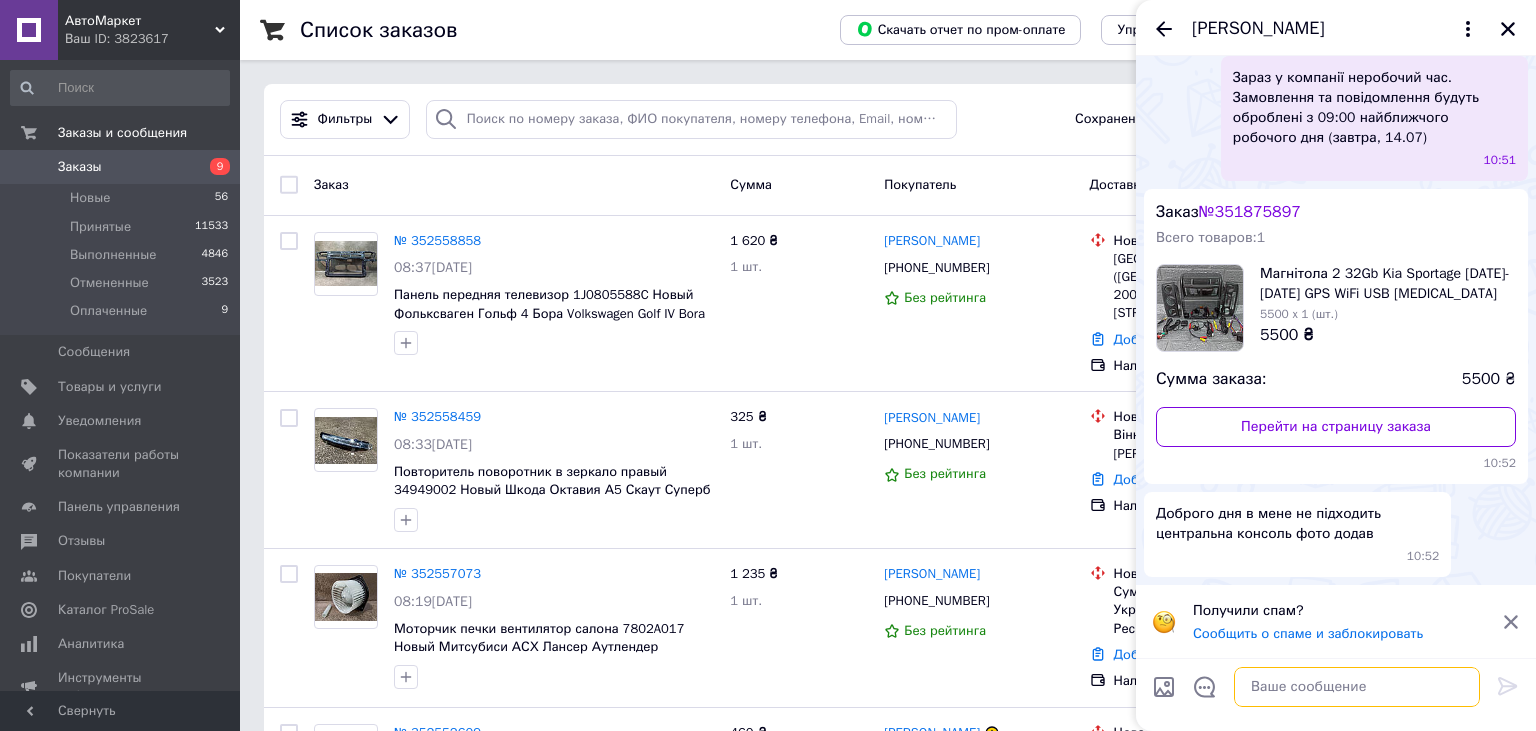click at bounding box center [1357, 687] 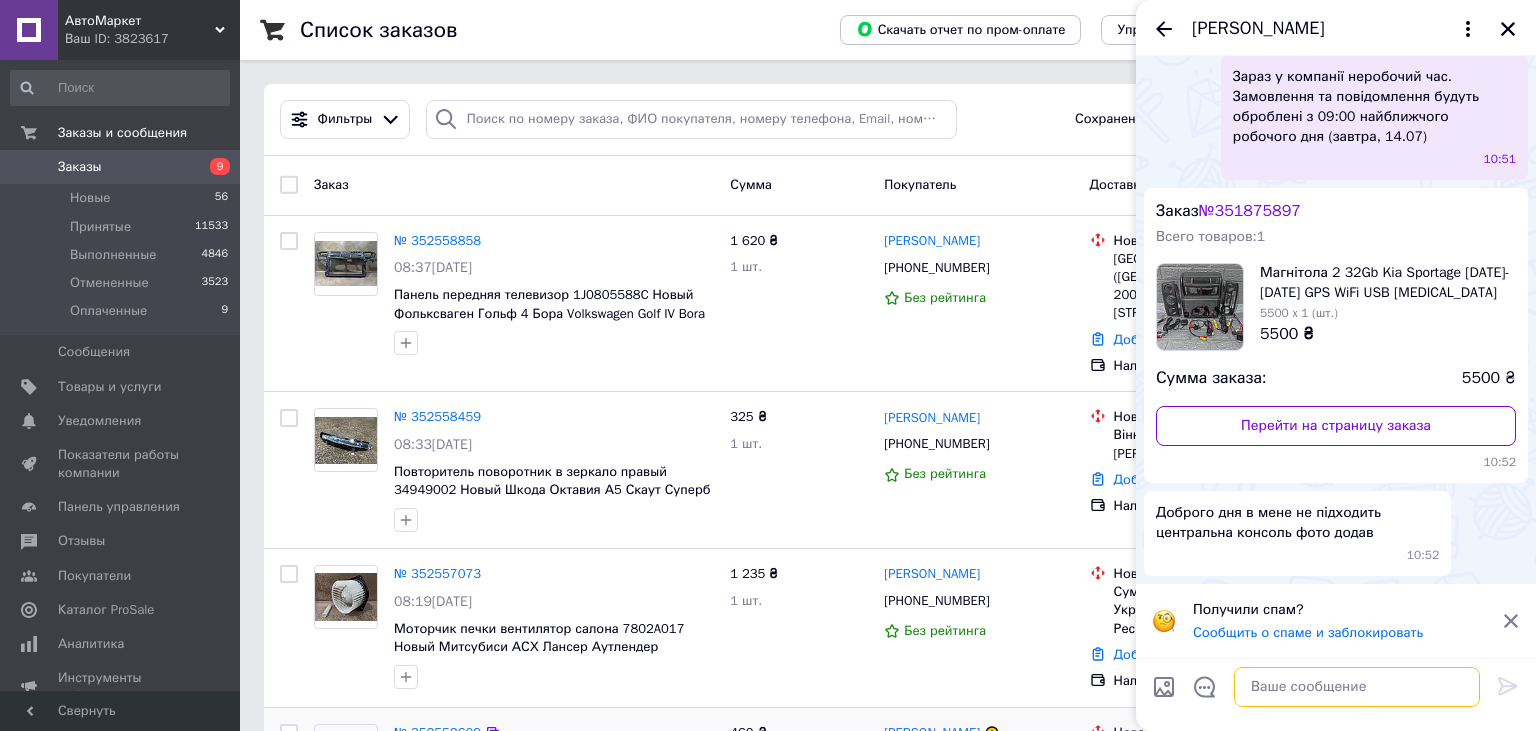 scroll, scrollTop: 468, scrollLeft: 0, axis: vertical 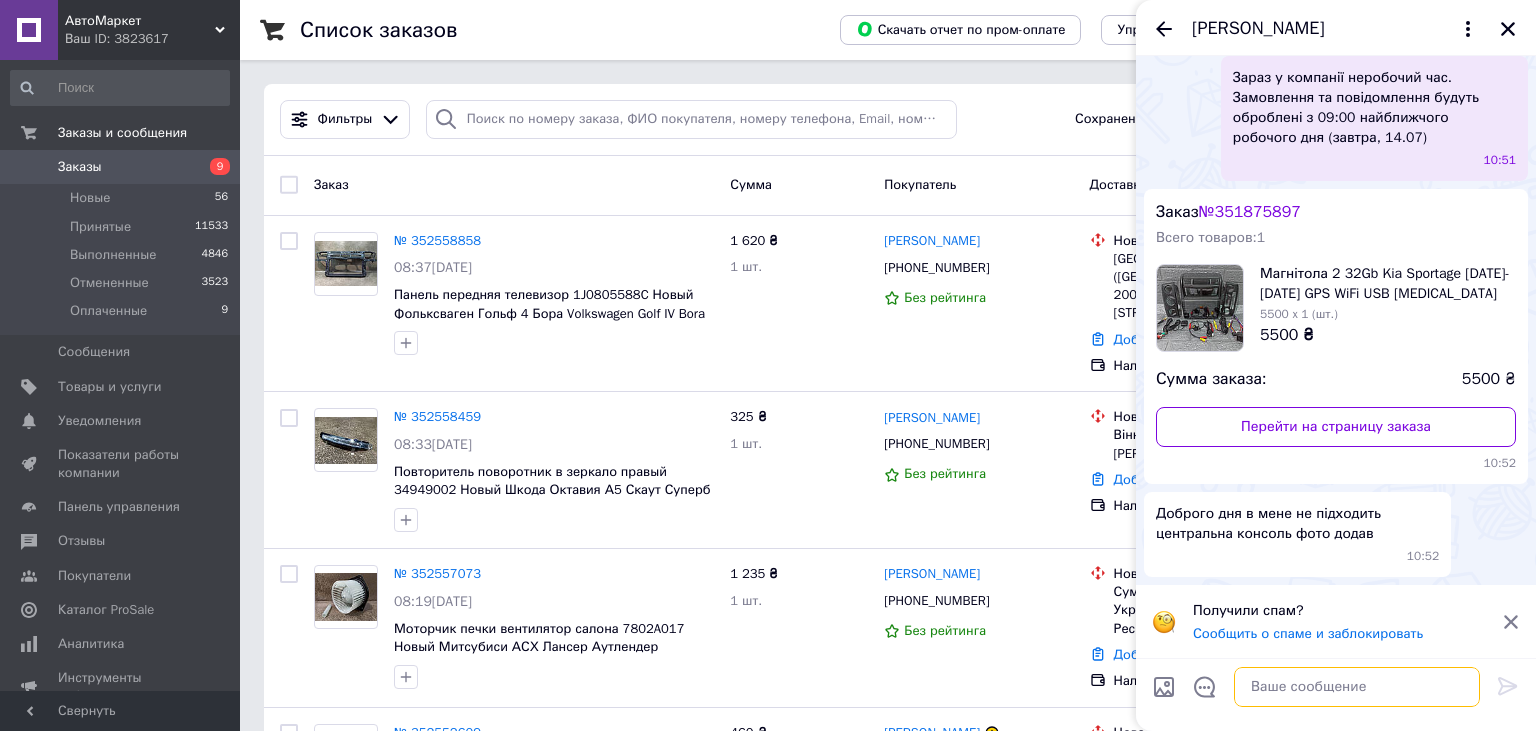 click at bounding box center (1357, 687) 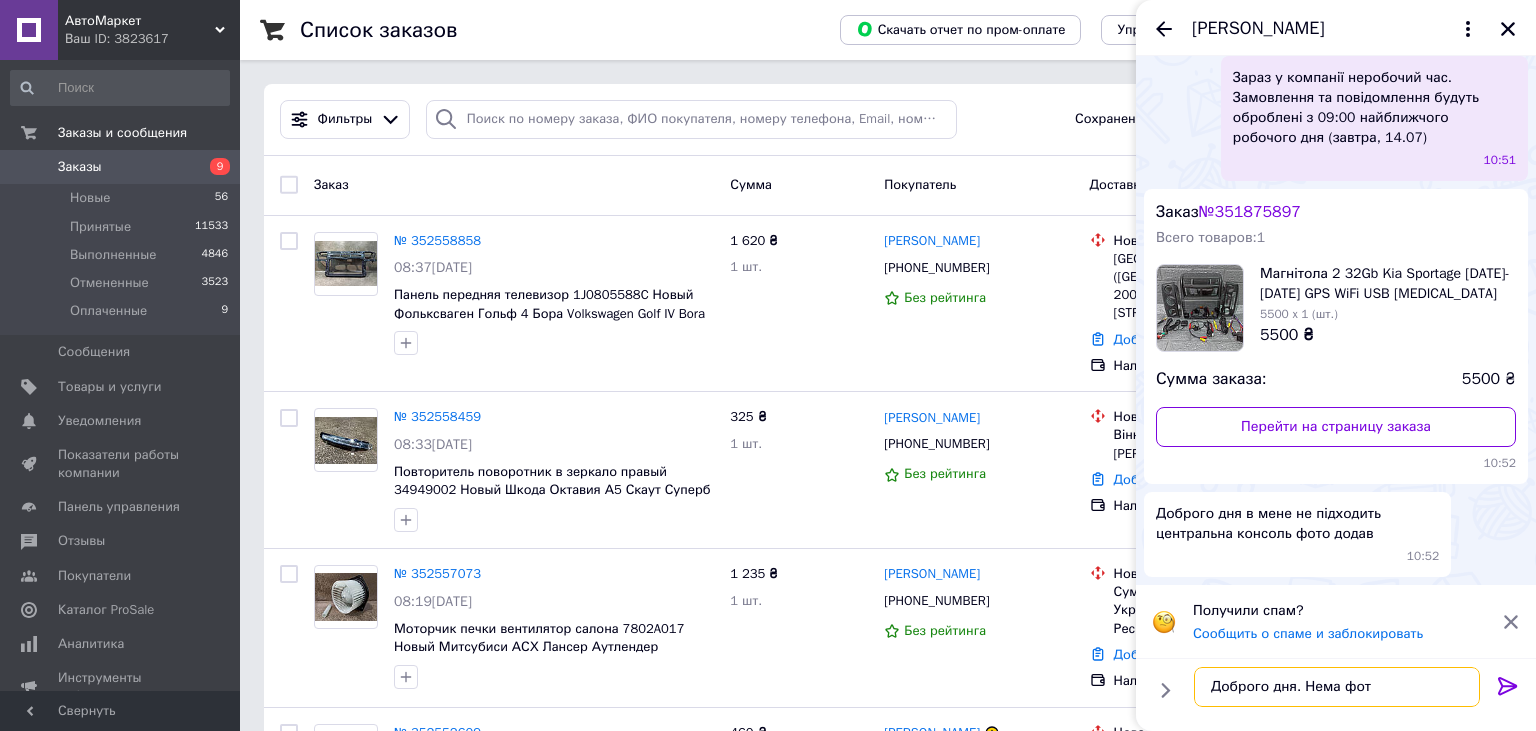 type on "Доброго дня. Нема фото" 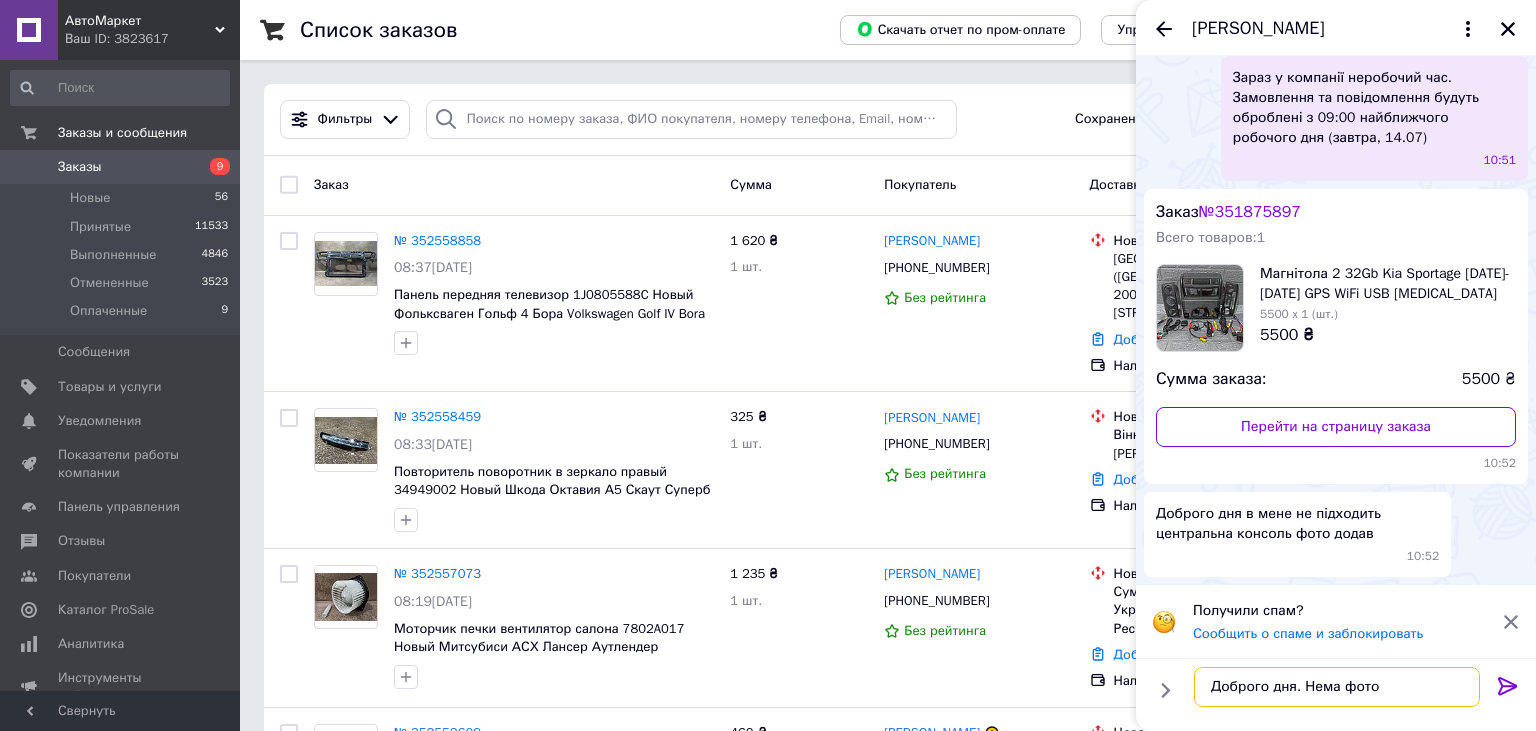 type 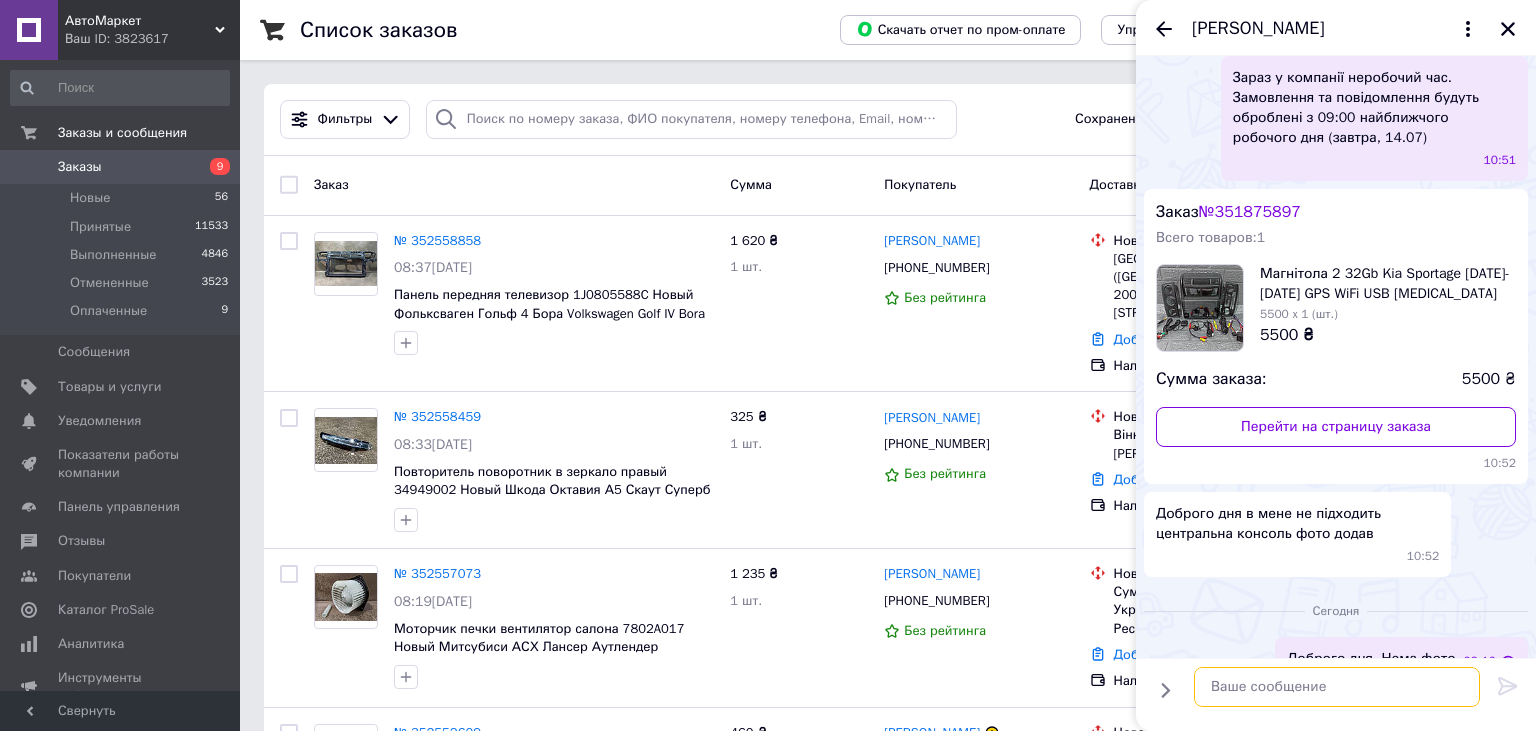 scroll, scrollTop: 499, scrollLeft: 0, axis: vertical 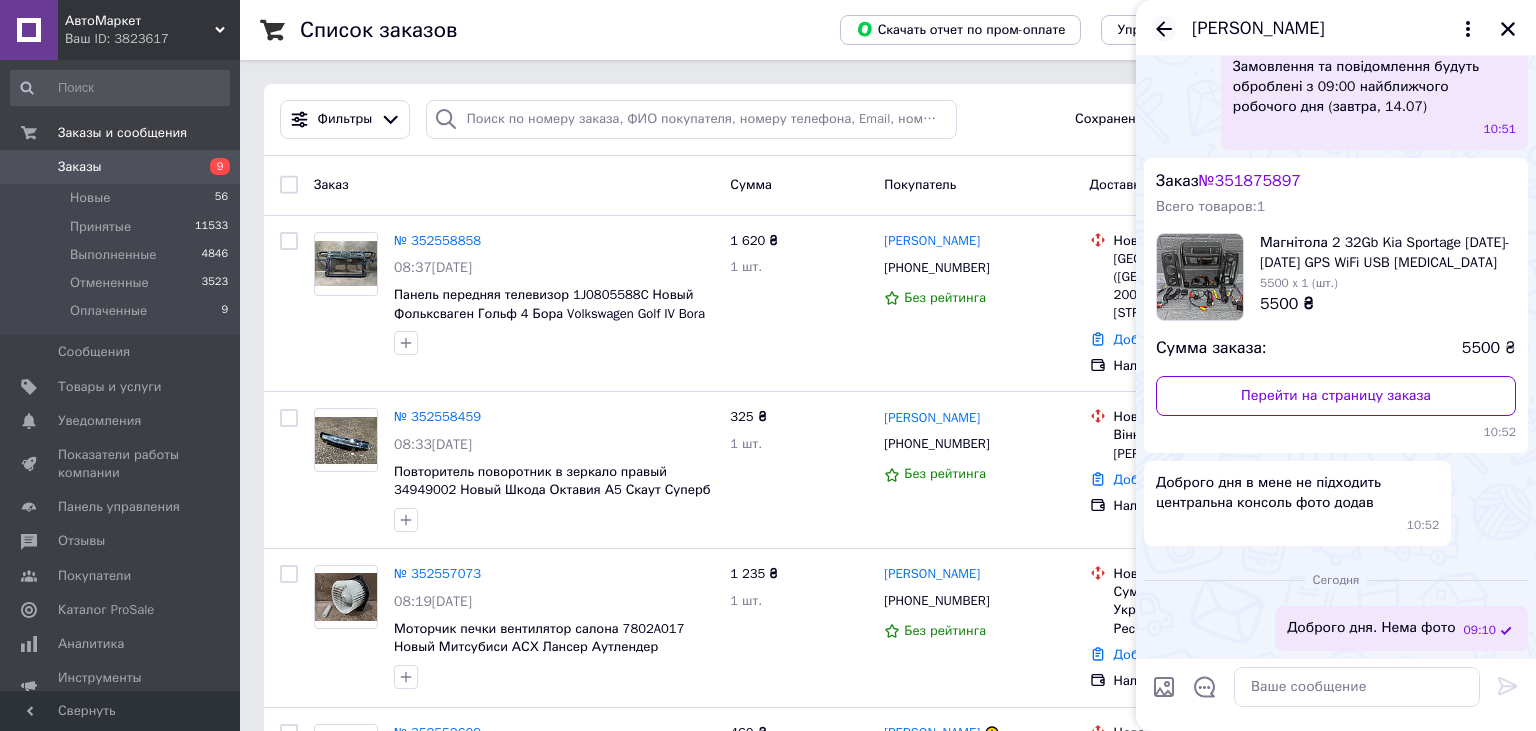 click 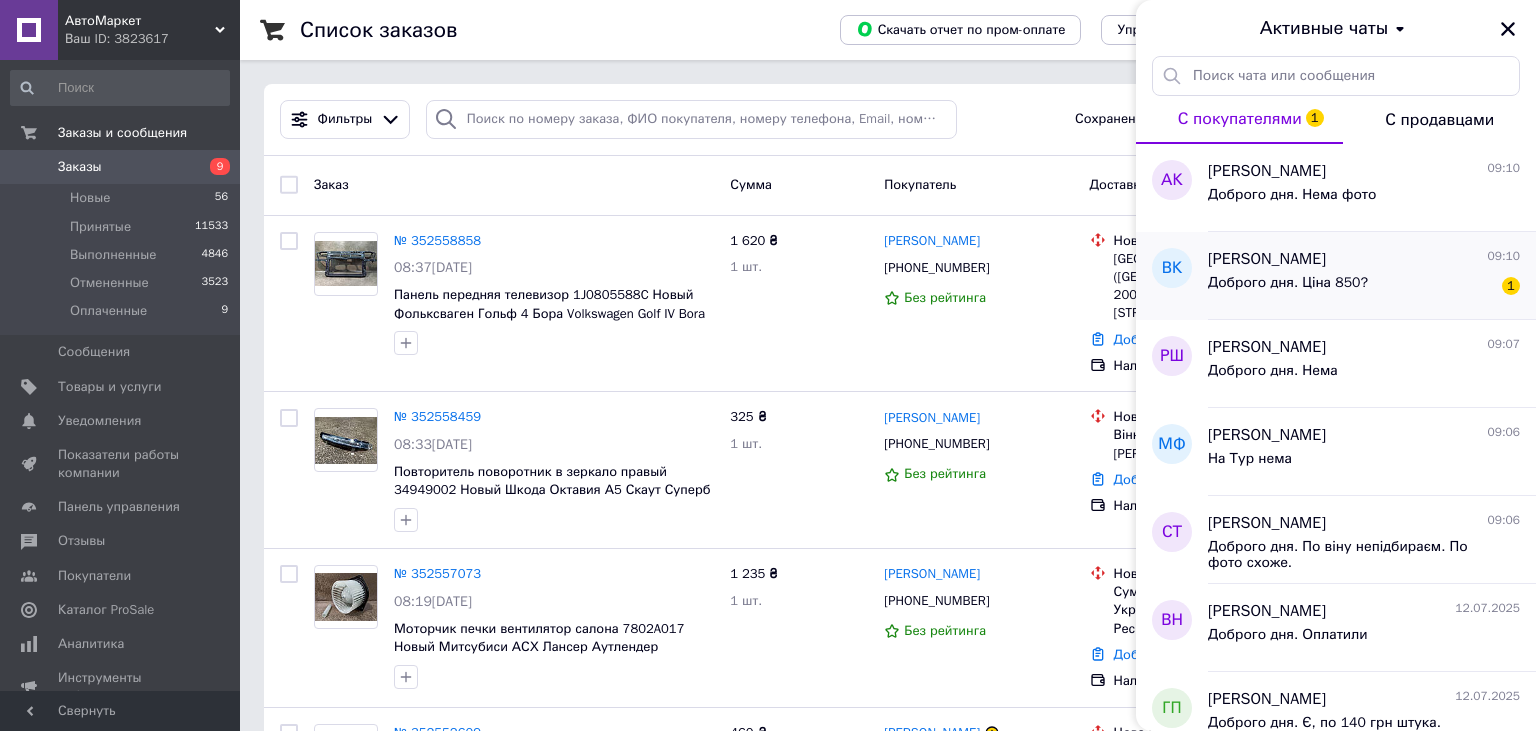 click on "Василь Кобилинсикий" at bounding box center [1267, 259] 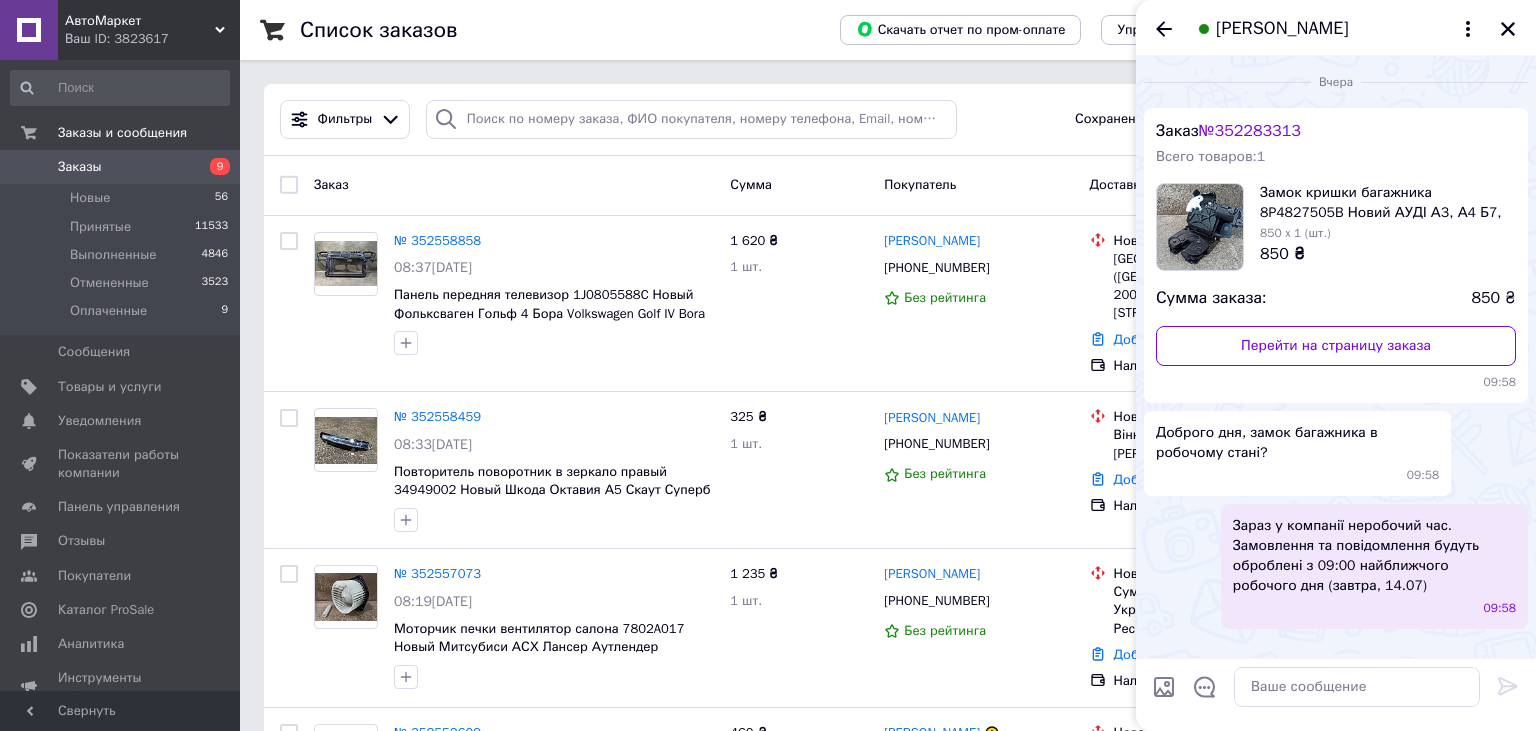 scroll, scrollTop: 173, scrollLeft: 0, axis: vertical 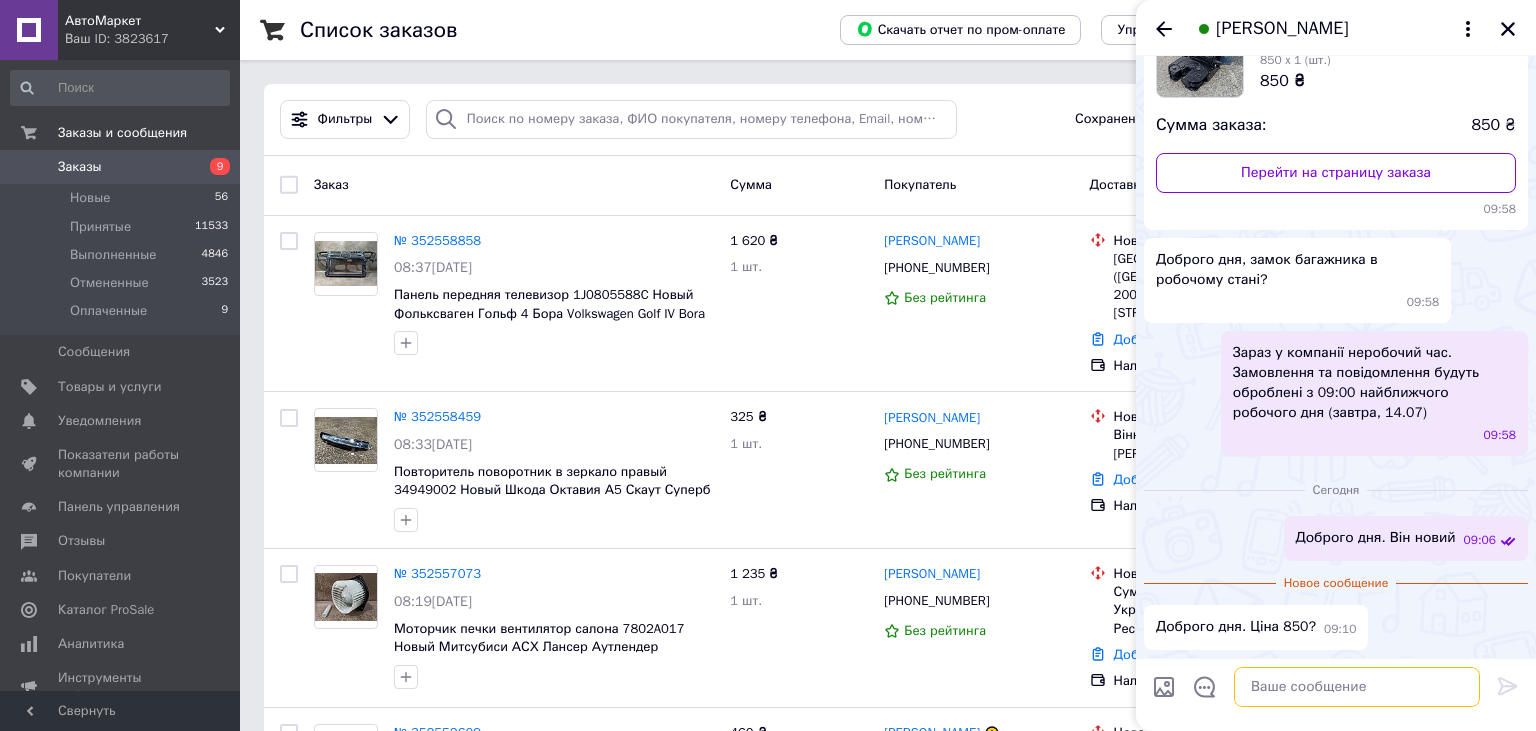 click at bounding box center (1357, 687) 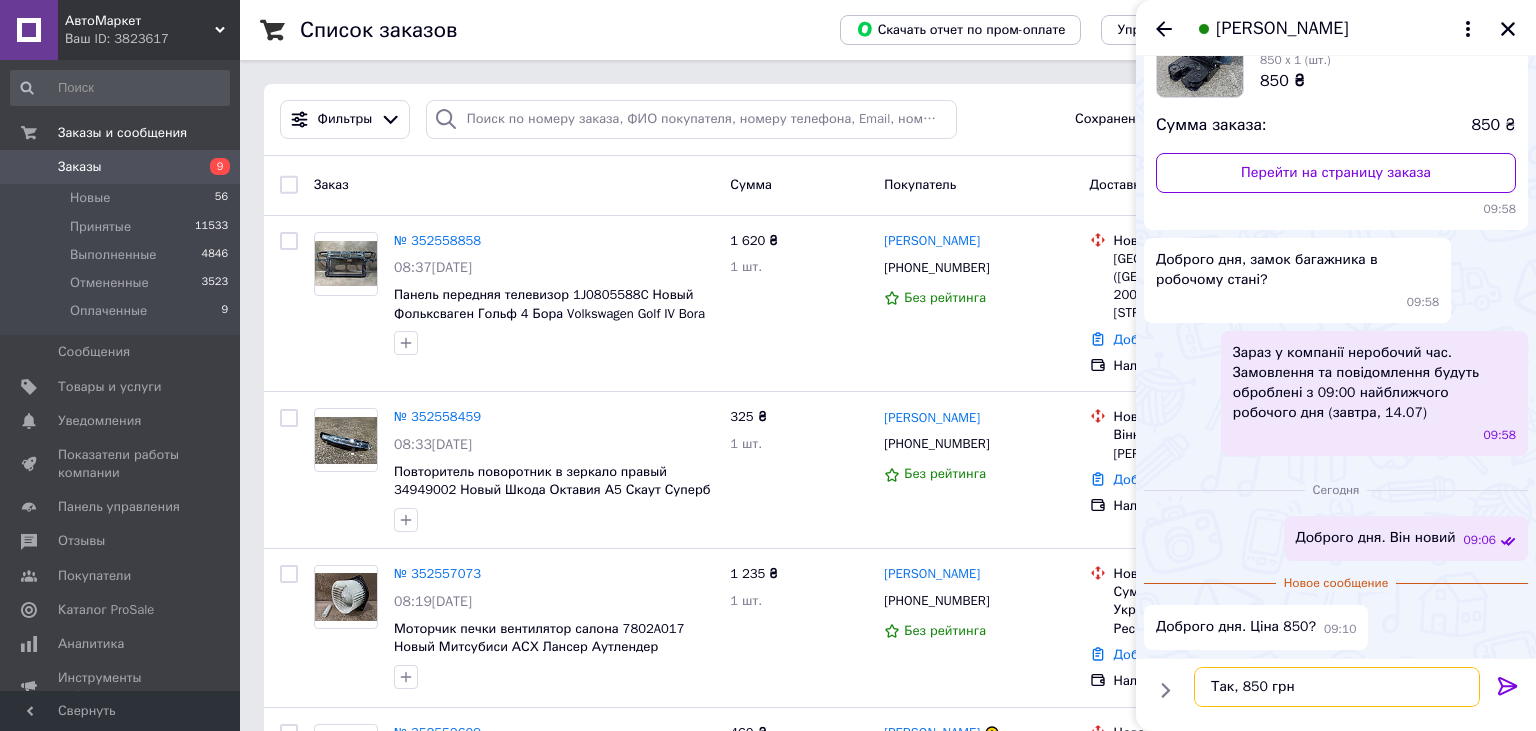 type on "Так, 850 грн" 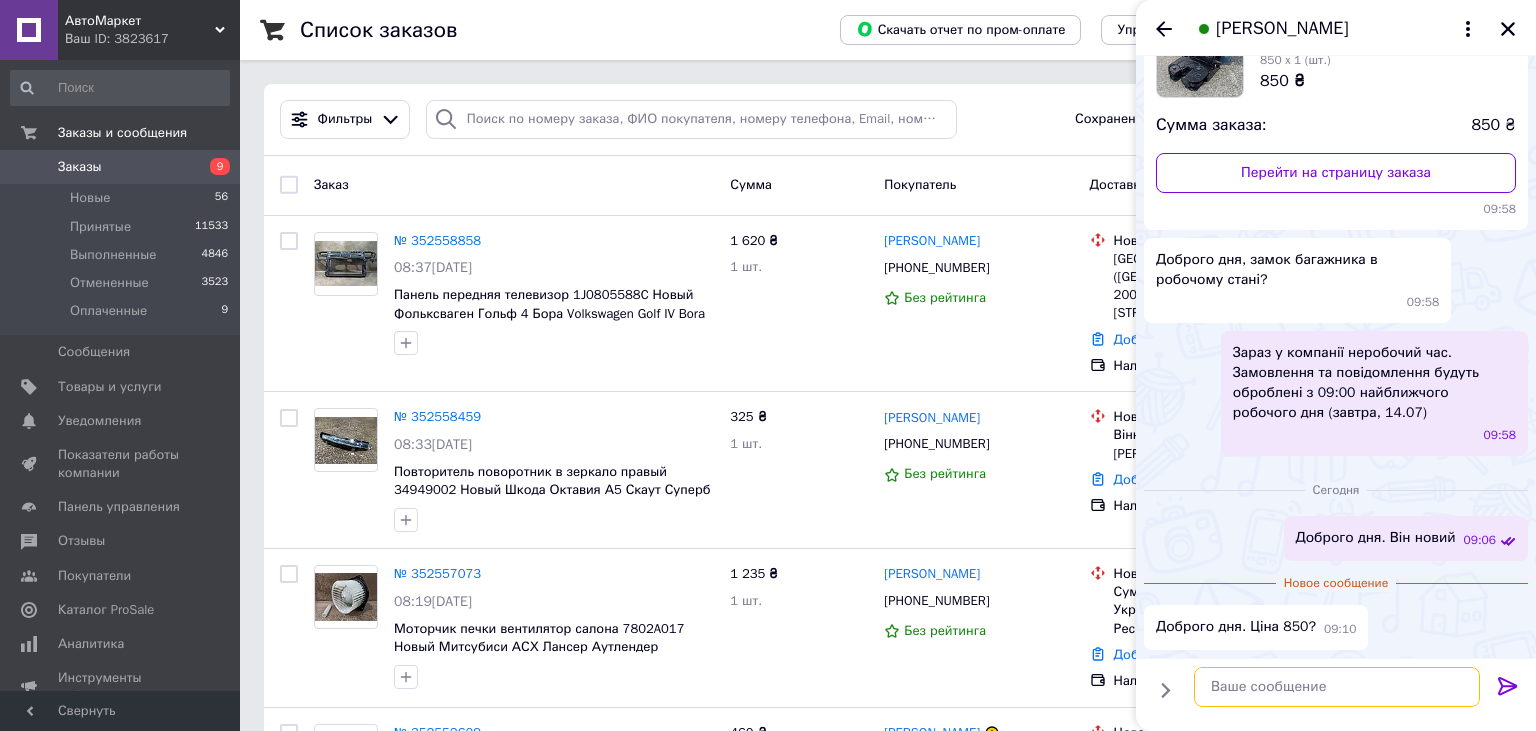 scroll, scrollTop: 190, scrollLeft: 0, axis: vertical 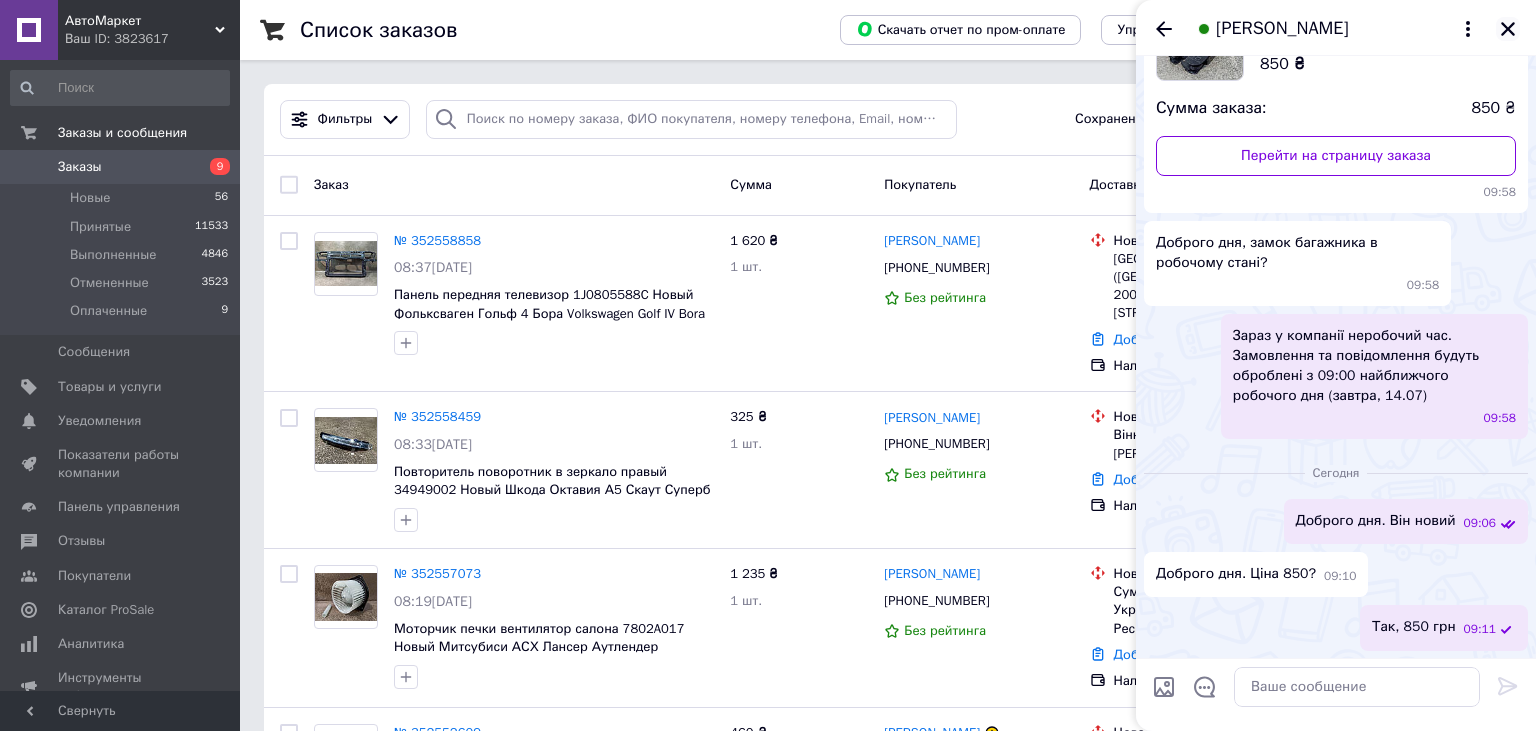 click 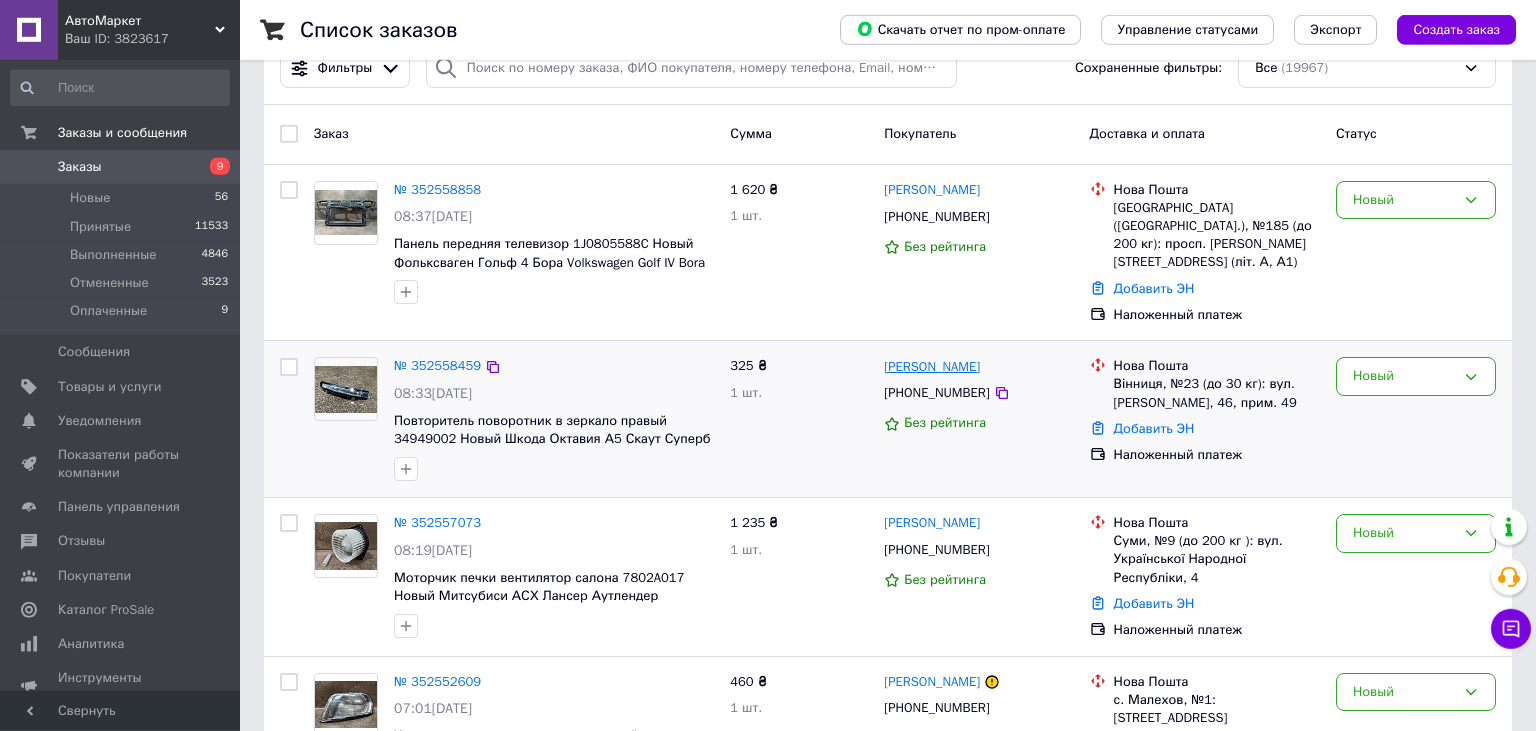 scroll, scrollTop: 105, scrollLeft: 0, axis: vertical 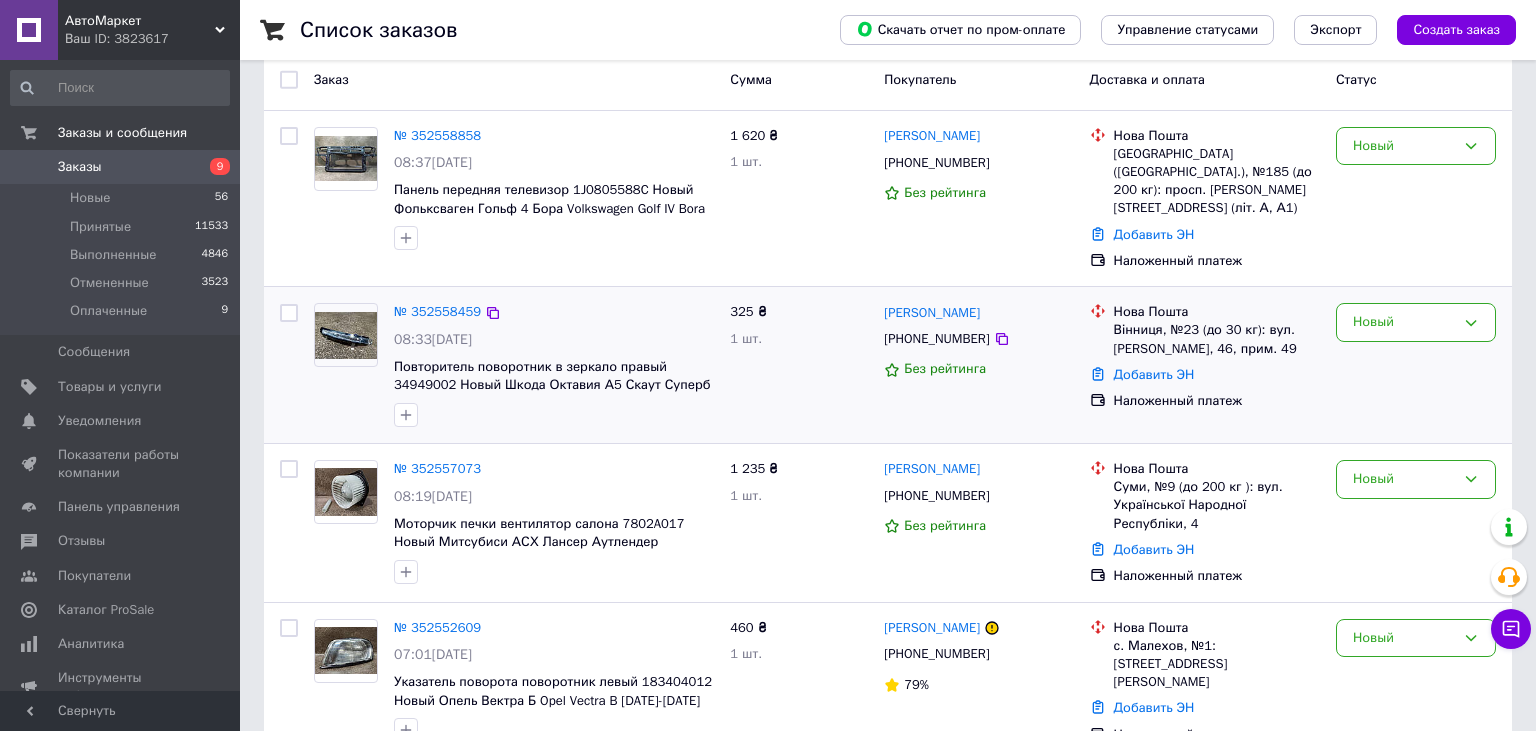 click on "[PHONE_NUMBER]" at bounding box center [936, 339] 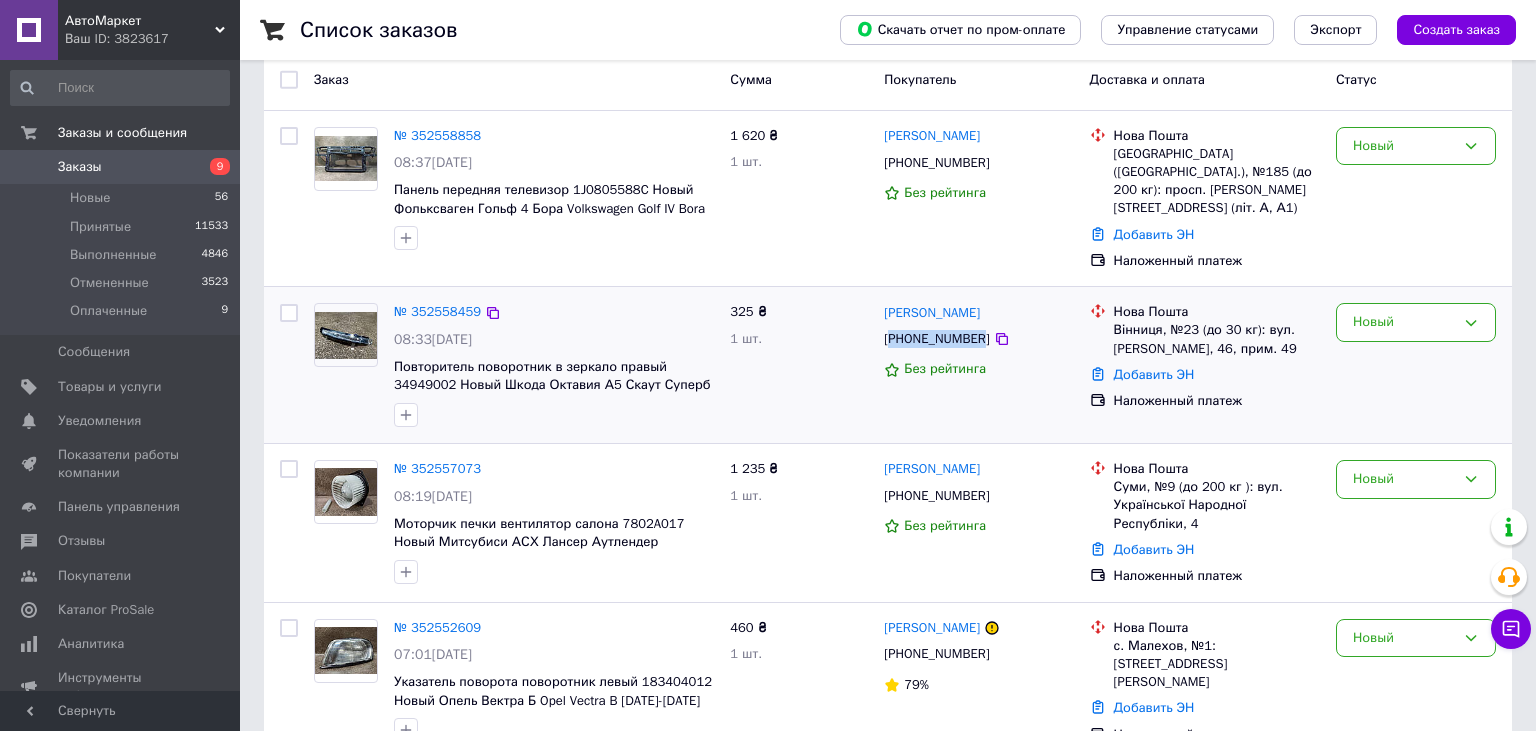 click on "[PHONE_NUMBER]" at bounding box center [936, 339] 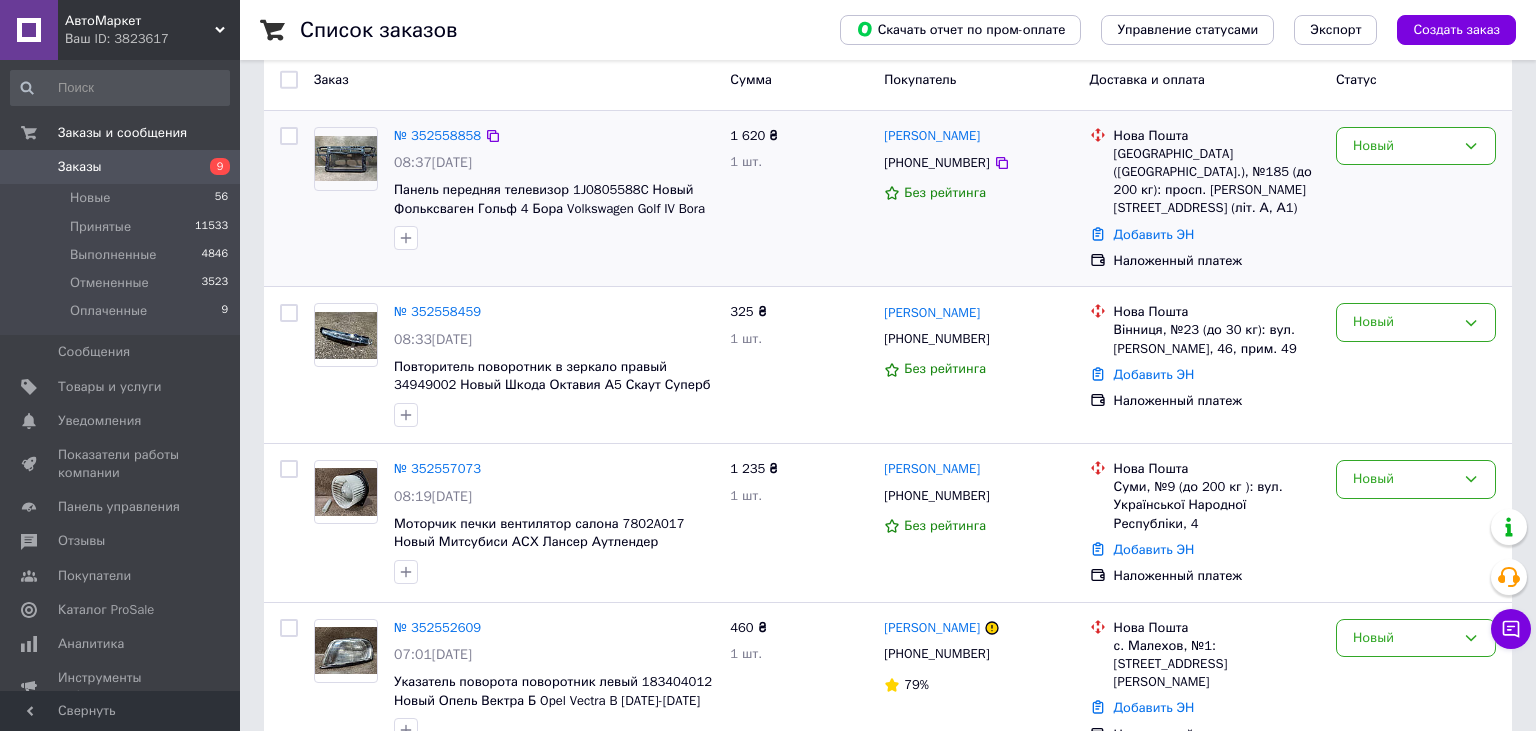 click on "[PHONE_NUMBER]" at bounding box center (936, 163) 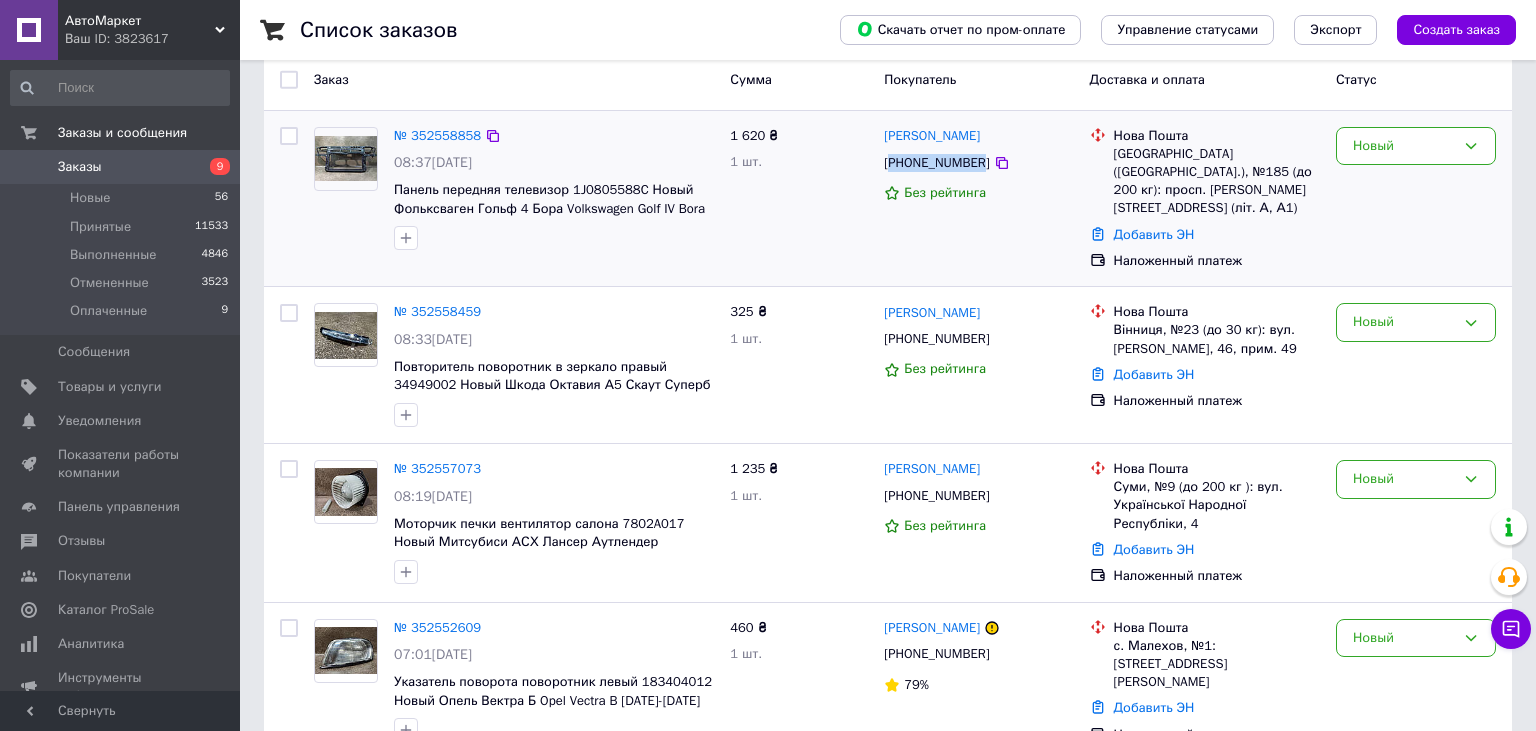 click on "[PHONE_NUMBER]" at bounding box center [936, 163] 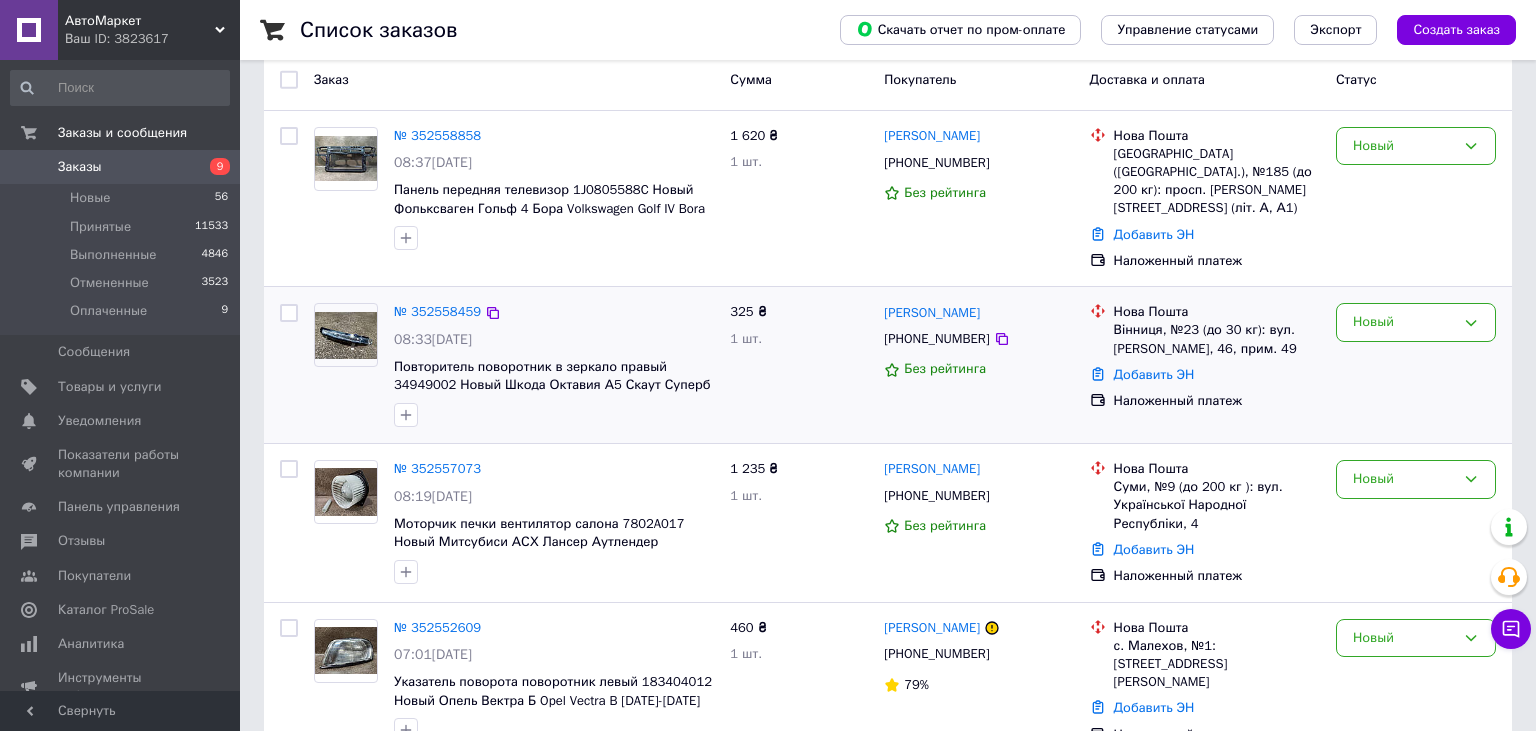 click on "[PHONE_NUMBER]" at bounding box center (936, 339) 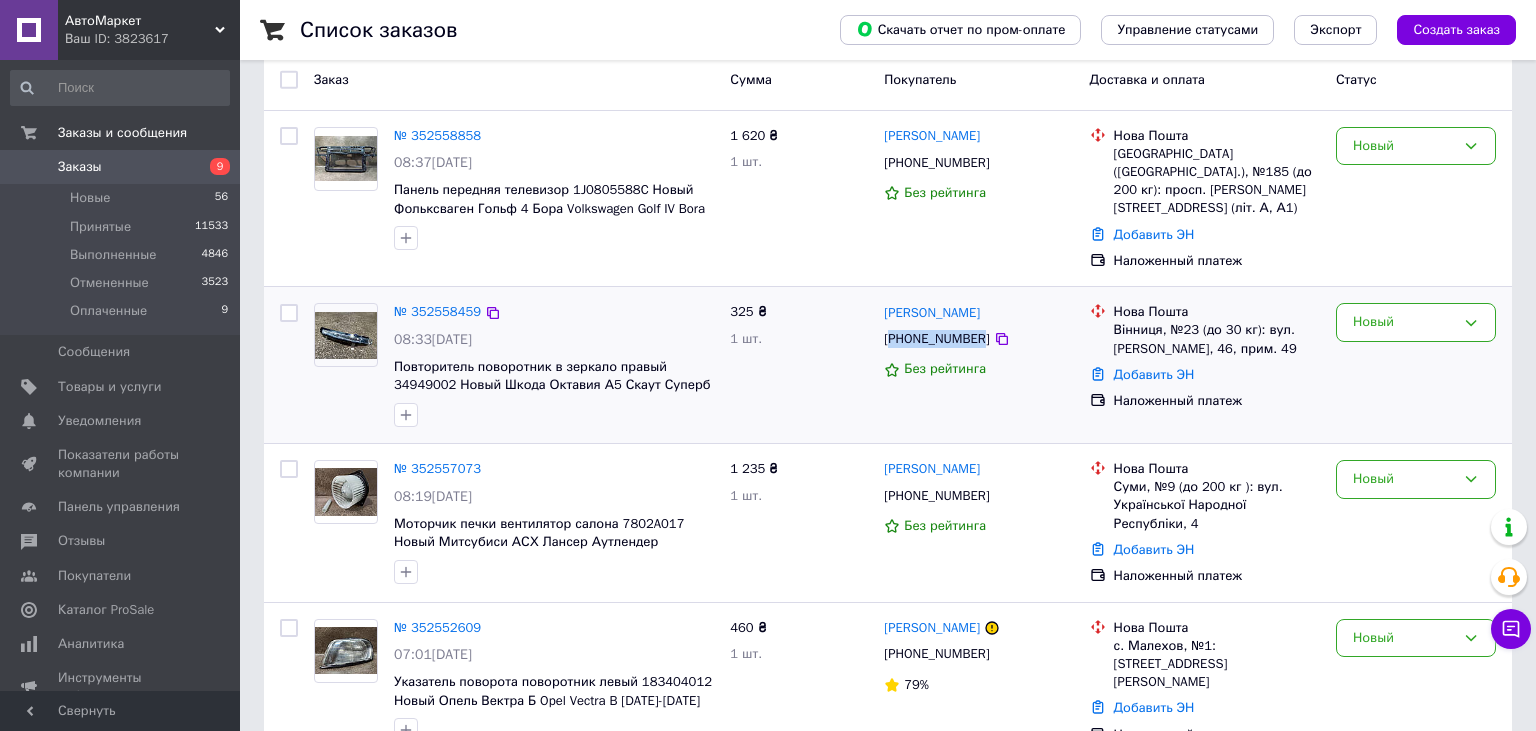 click on "[PHONE_NUMBER]" at bounding box center (936, 339) 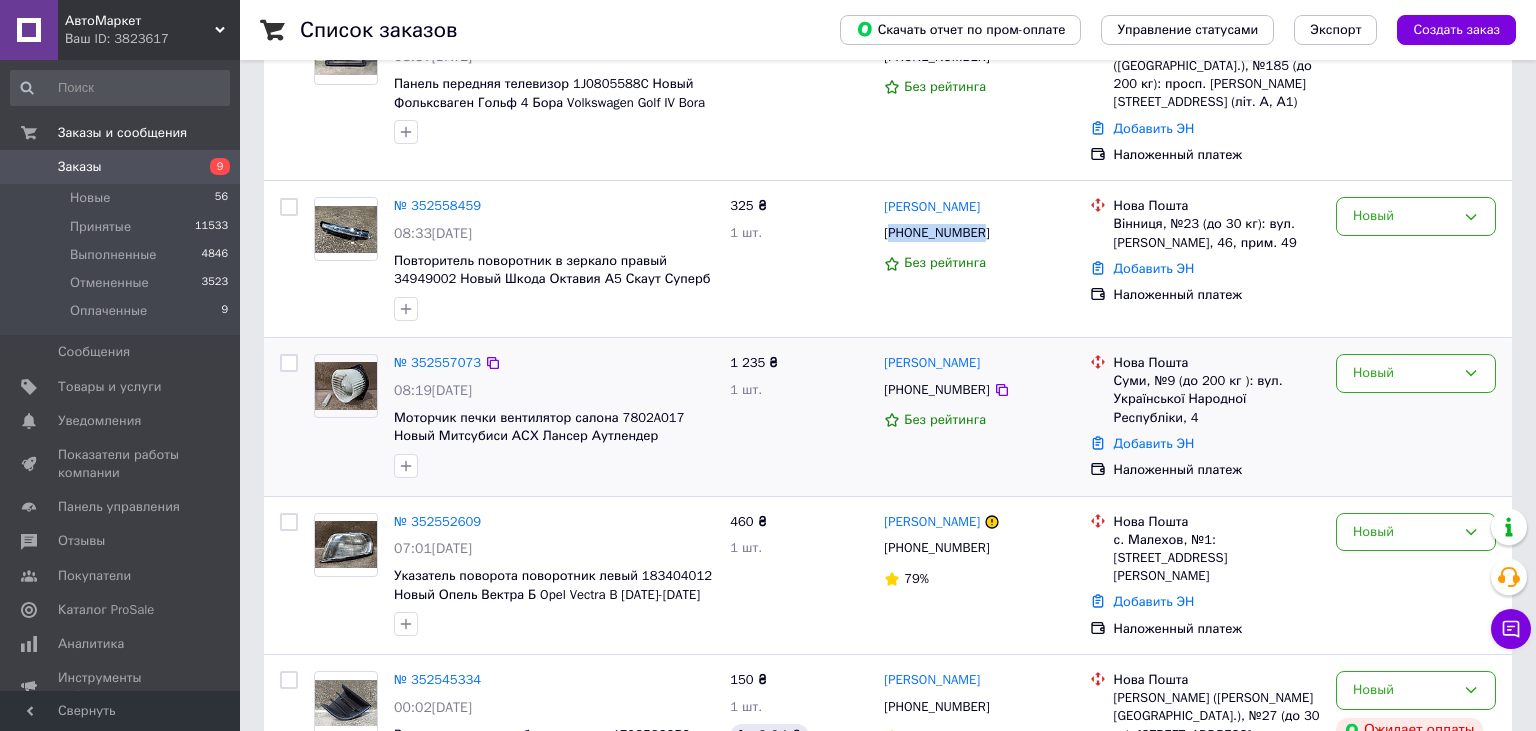 scroll, scrollTop: 0, scrollLeft: 0, axis: both 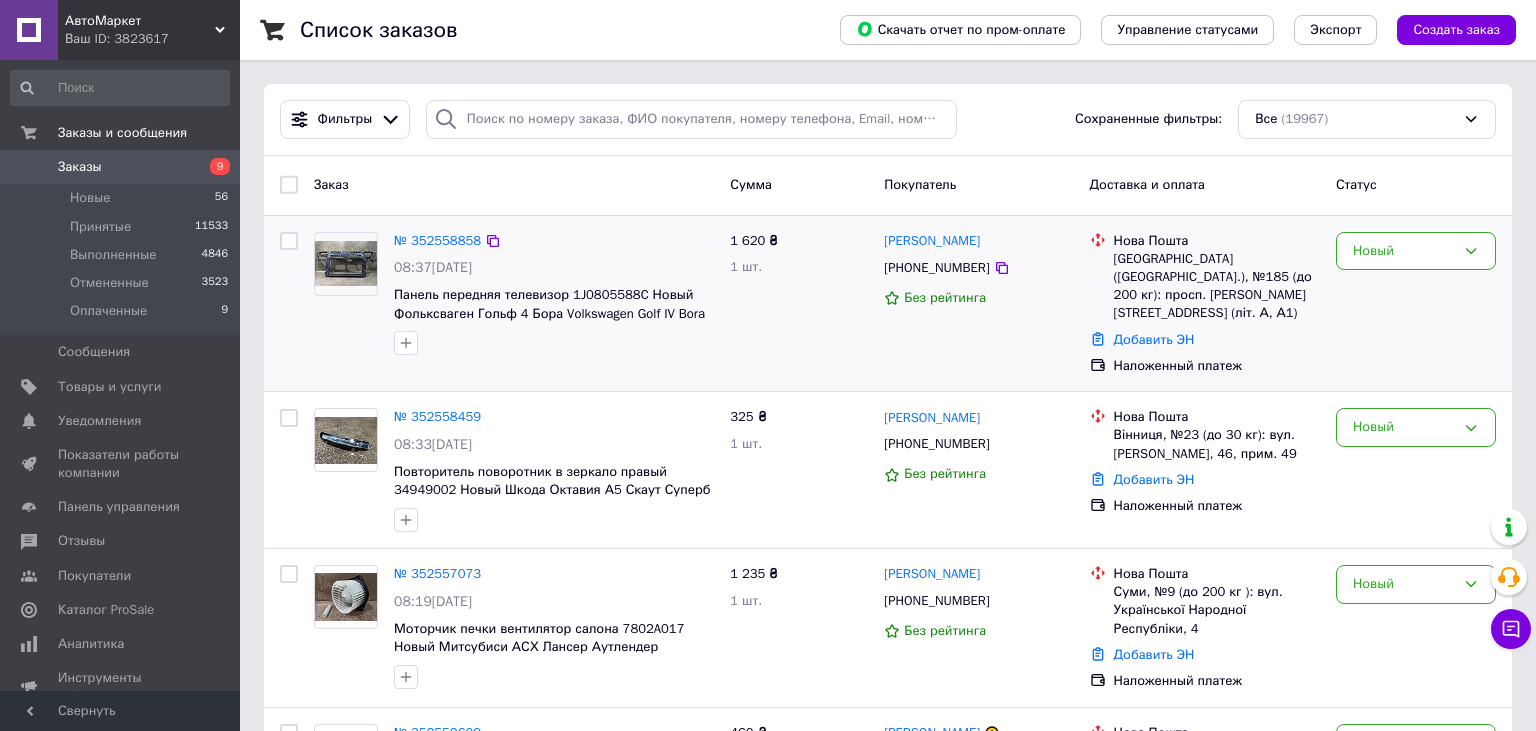 click on "[PHONE_NUMBER]" at bounding box center [936, 268] 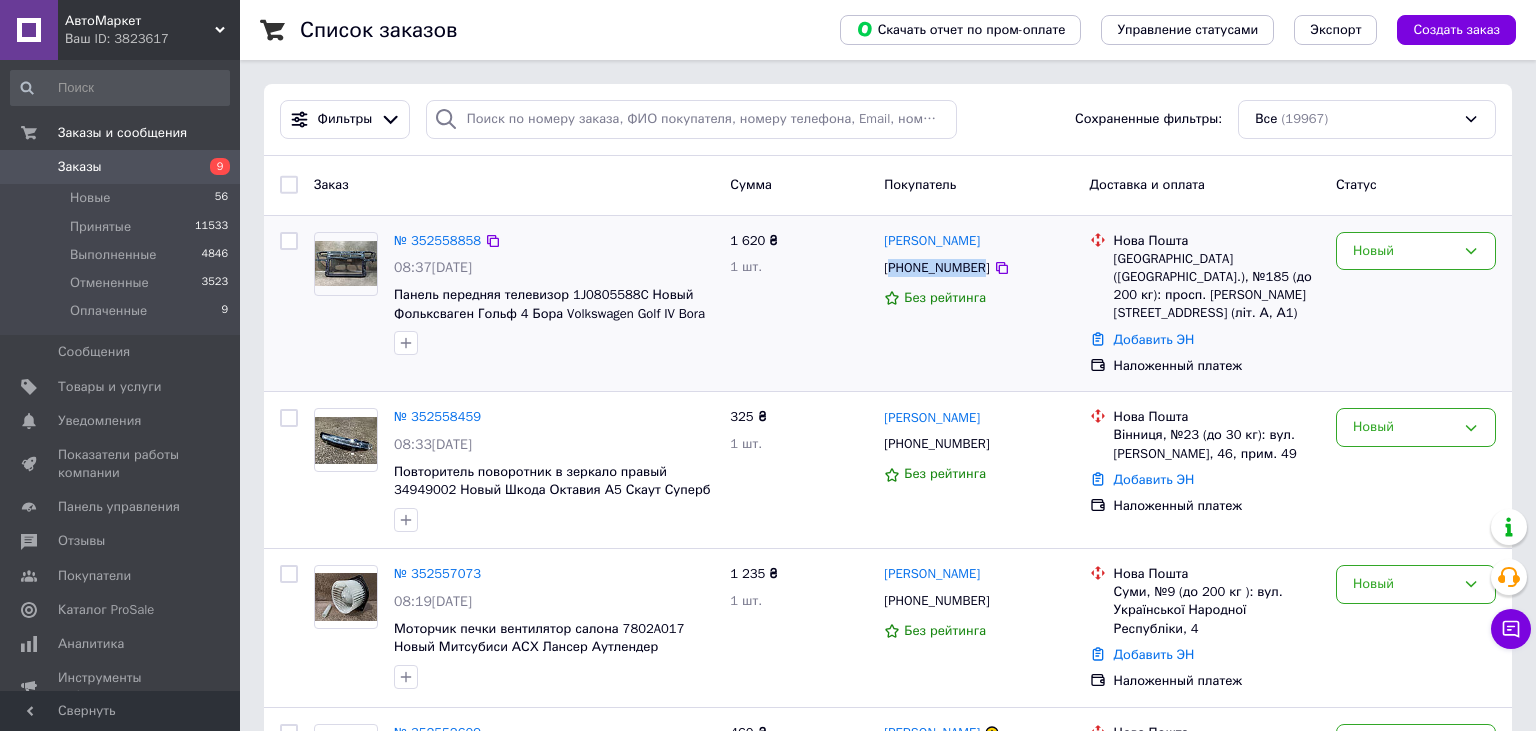 click on "[PHONE_NUMBER]" at bounding box center (936, 268) 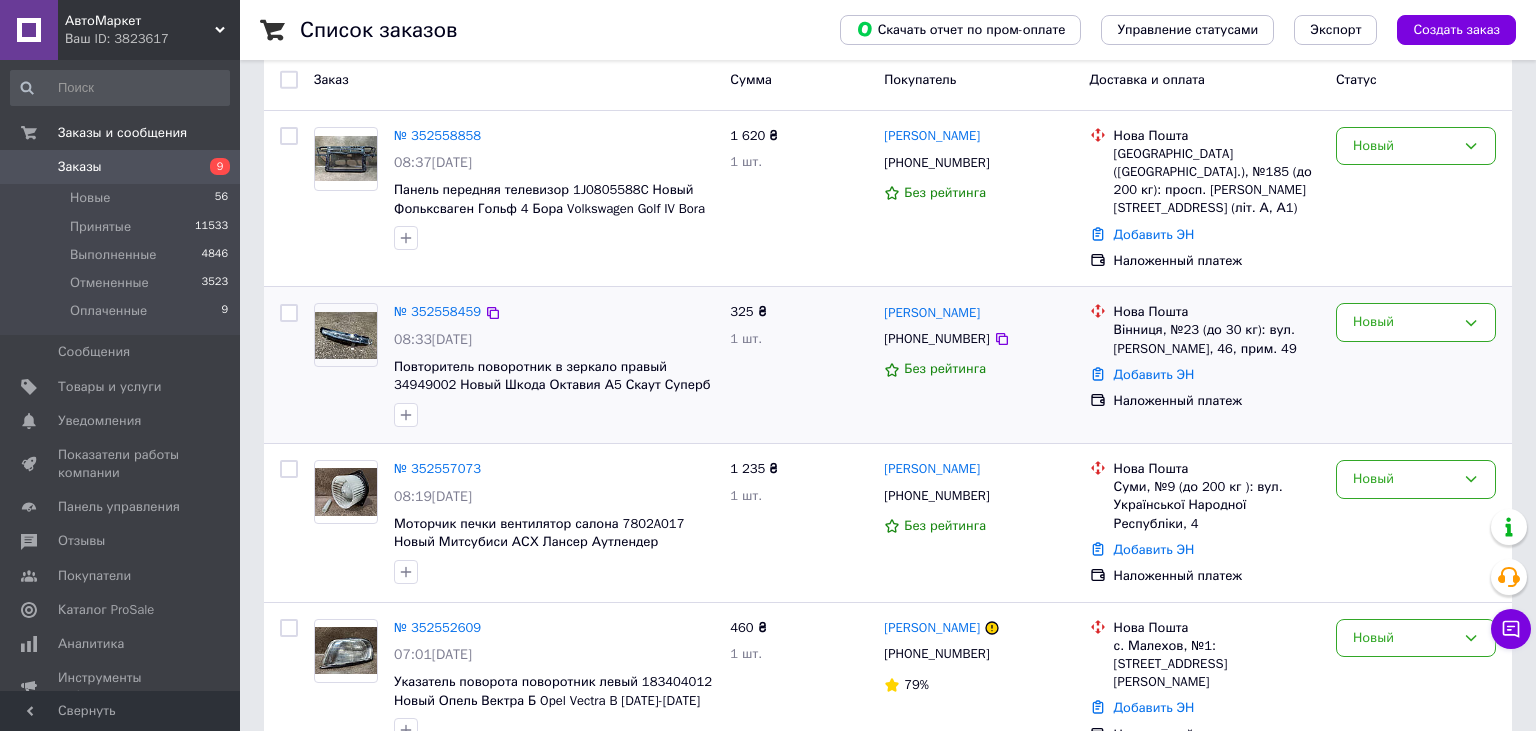 click on "[PHONE_NUMBER]" at bounding box center [936, 339] 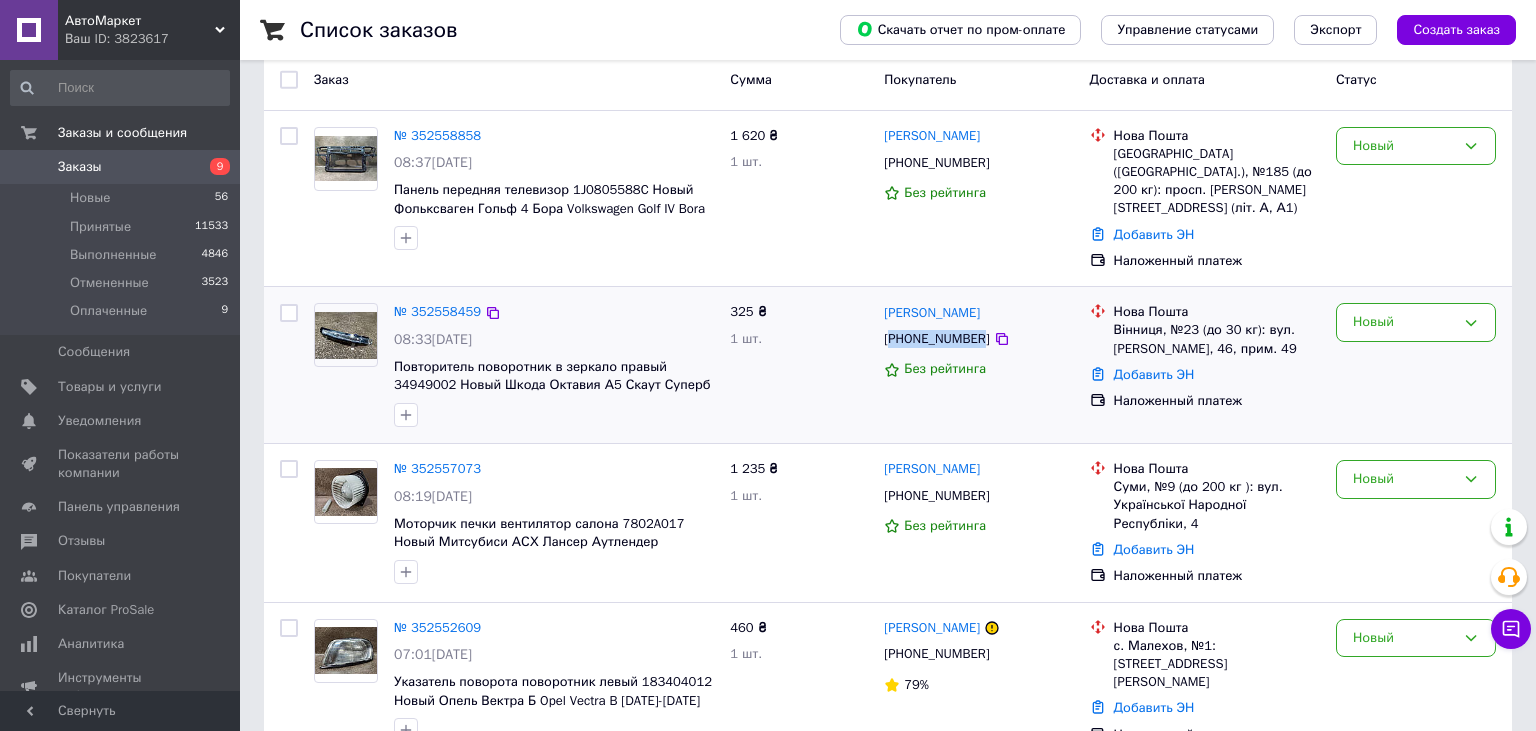 click on "[PHONE_NUMBER]" at bounding box center [936, 339] 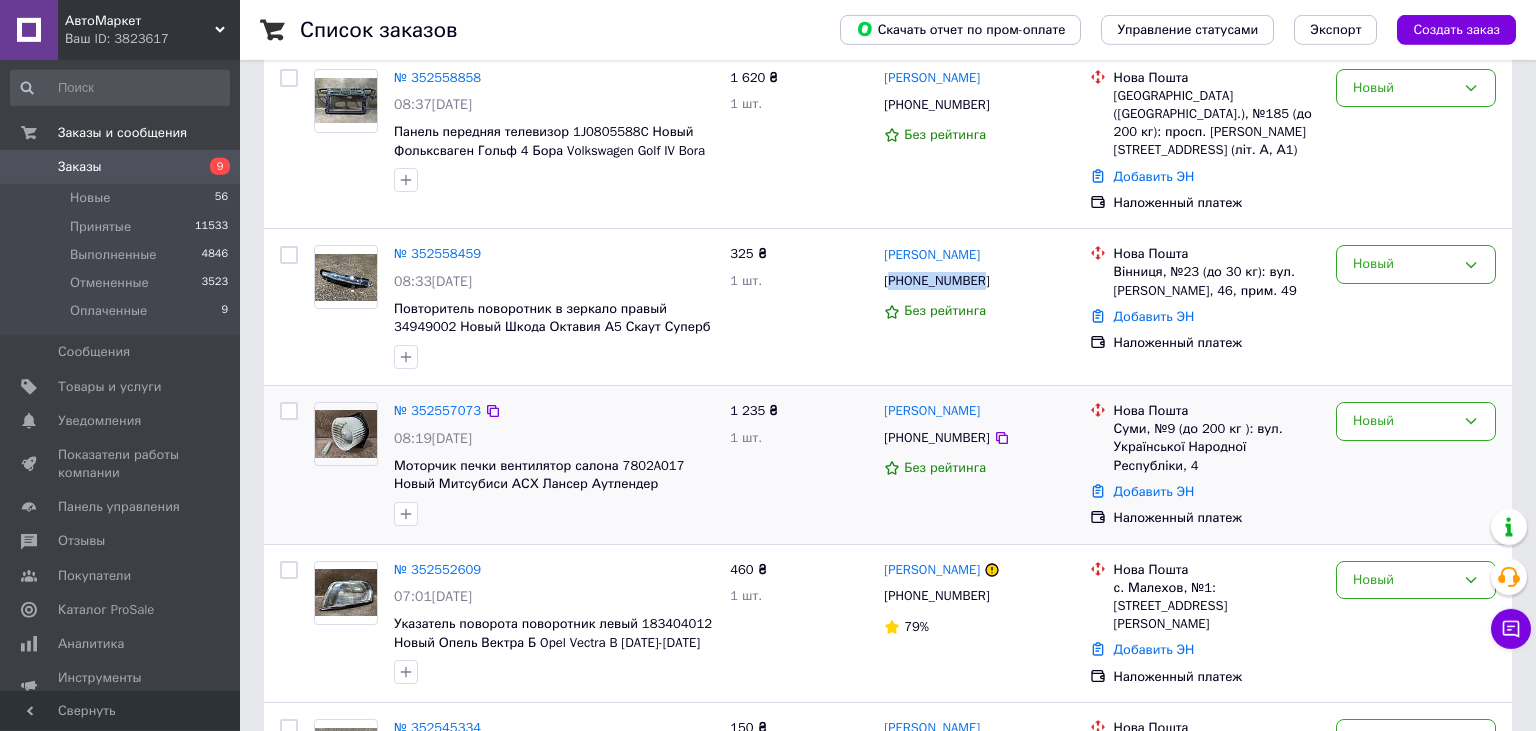 scroll, scrollTop: 211, scrollLeft: 0, axis: vertical 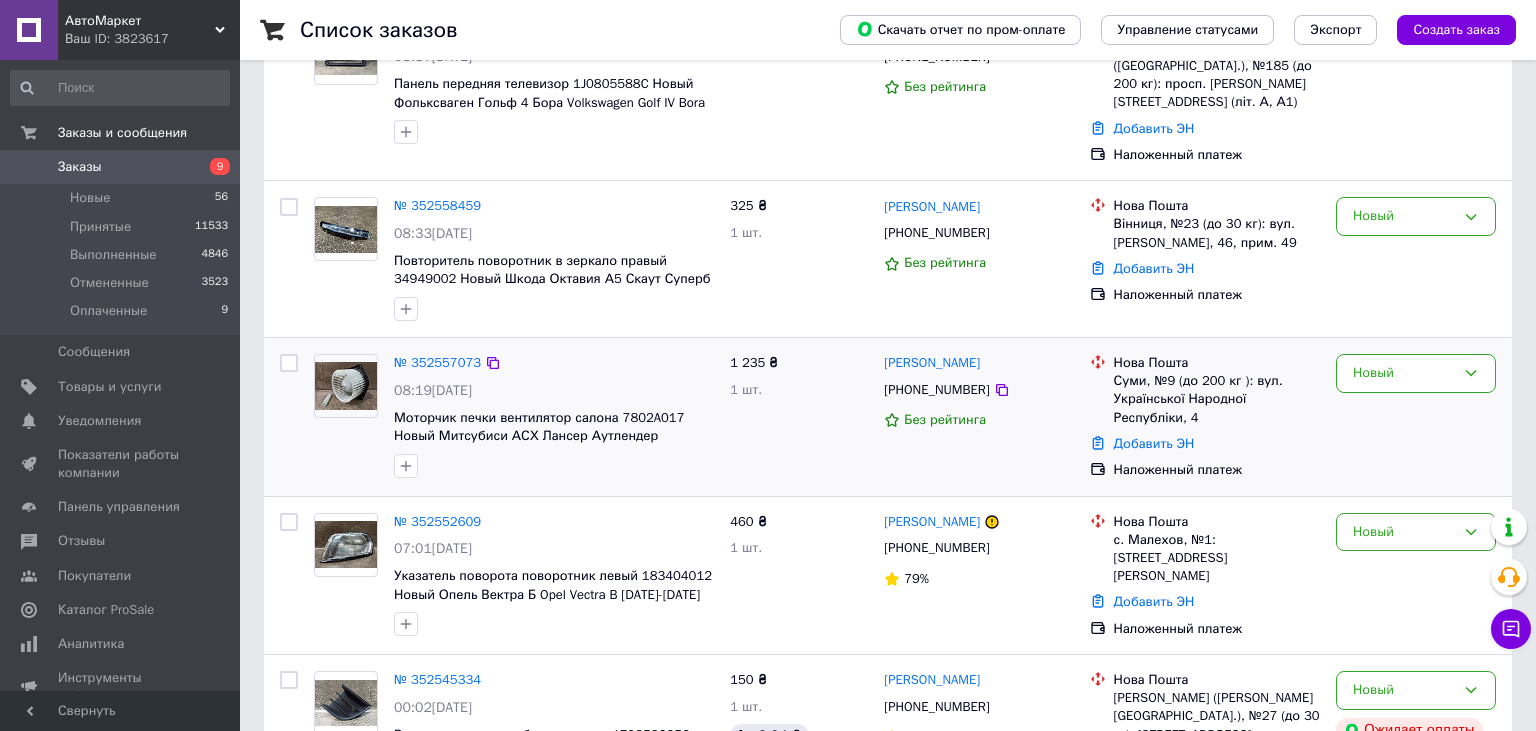 click on "[PHONE_NUMBER]" at bounding box center (936, 390) 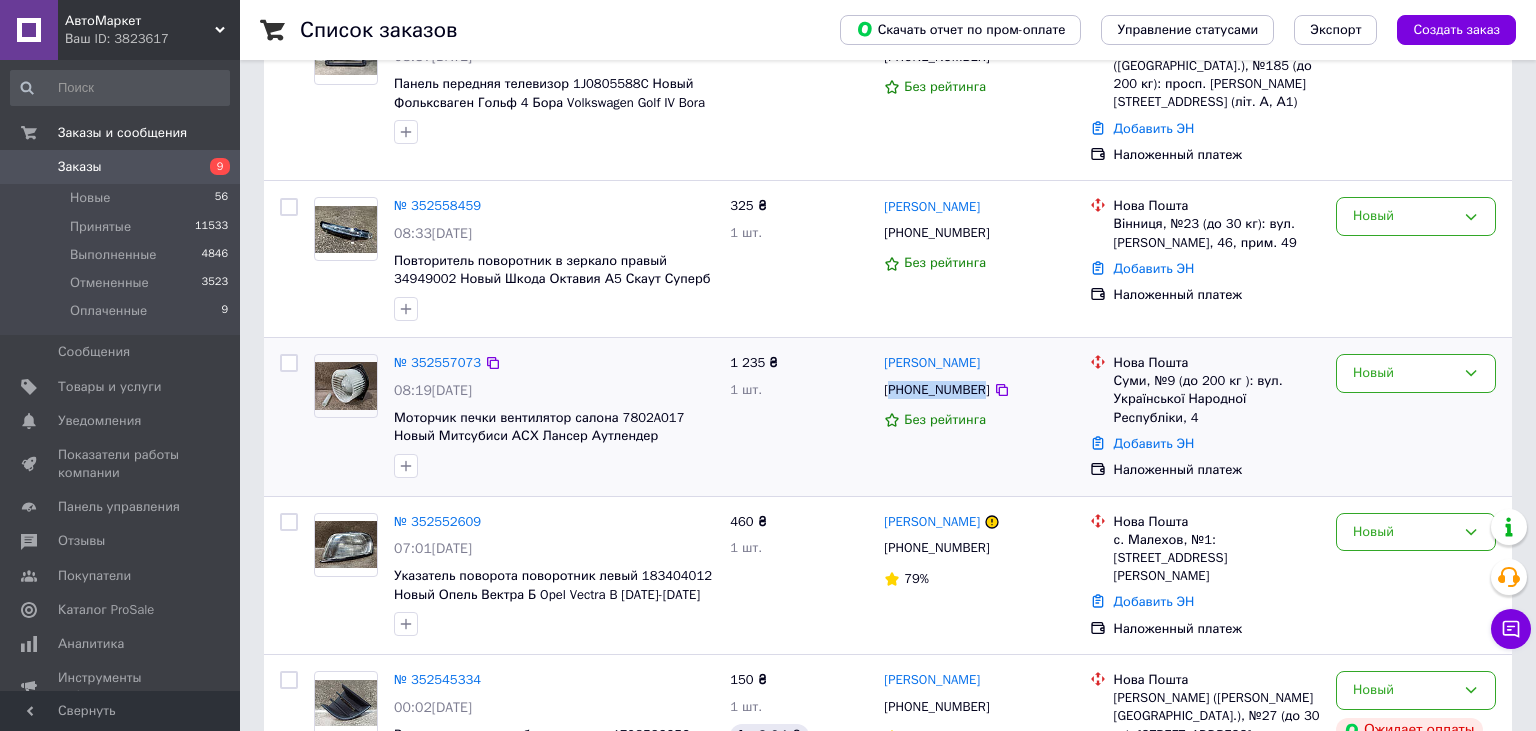 click on "[PHONE_NUMBER]" at bounding box center (936, 390) 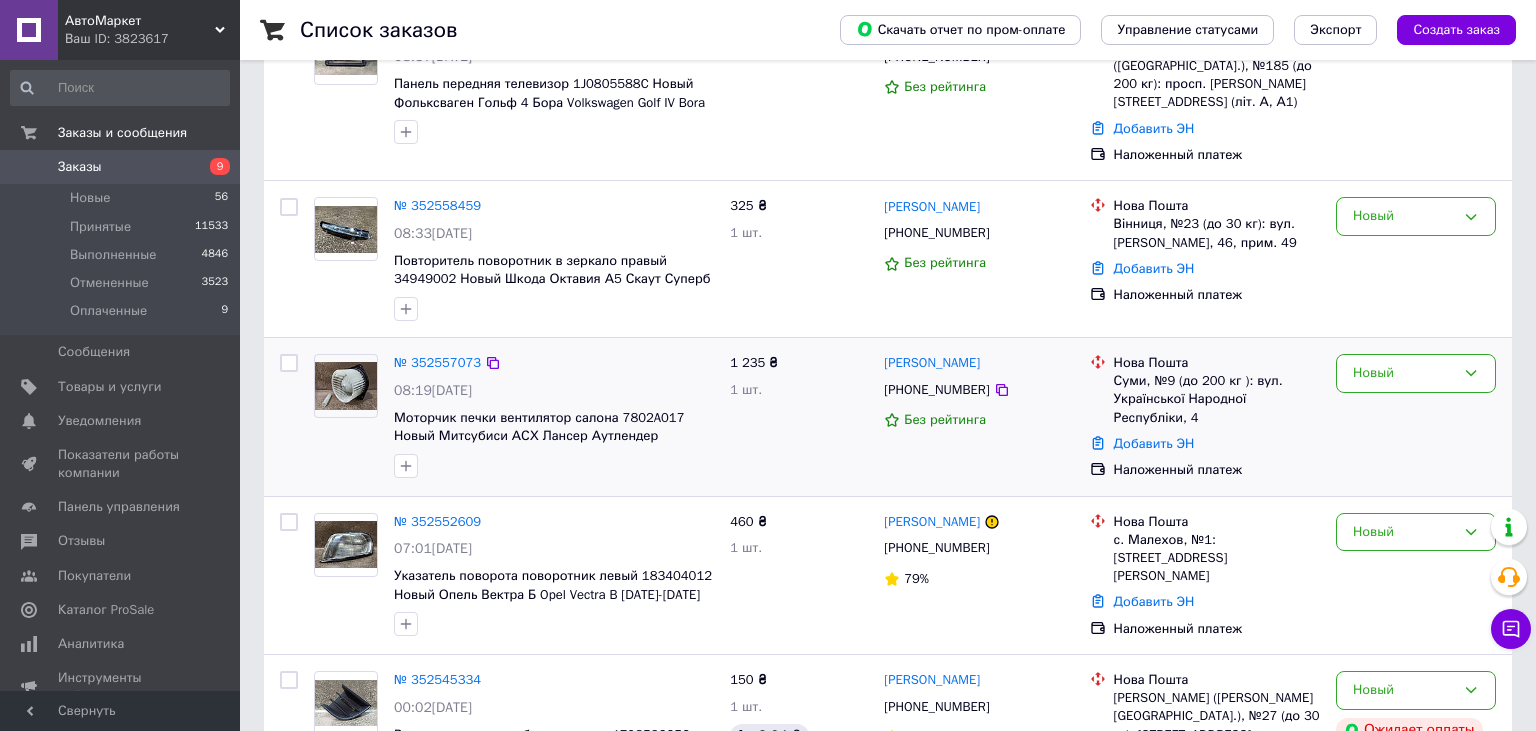 click on "Михайло Базалій +380972969332 Без рейтинга" at bounding box center [978, 417] 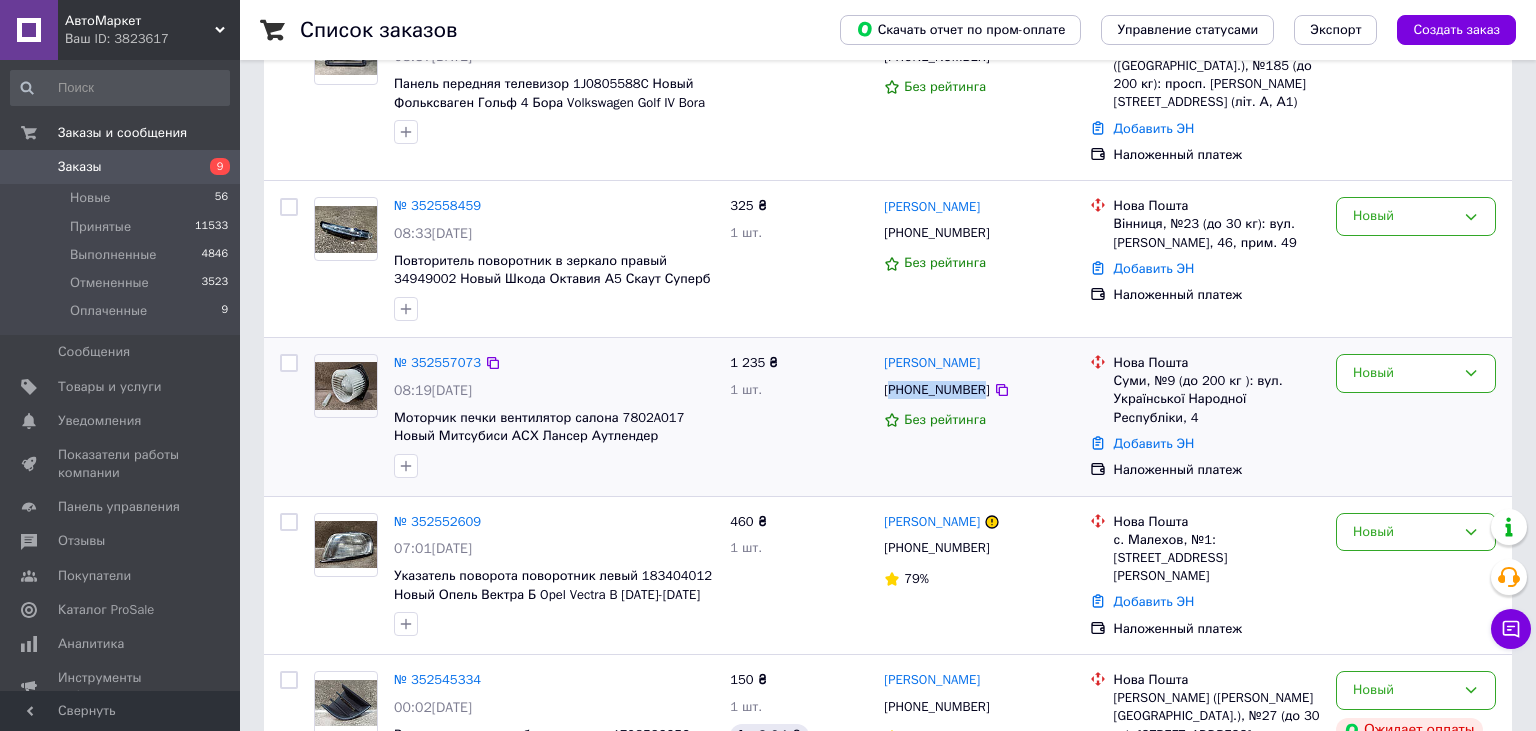 click on "[PHONE_NUMBER]" at bounding box center [936, 390] 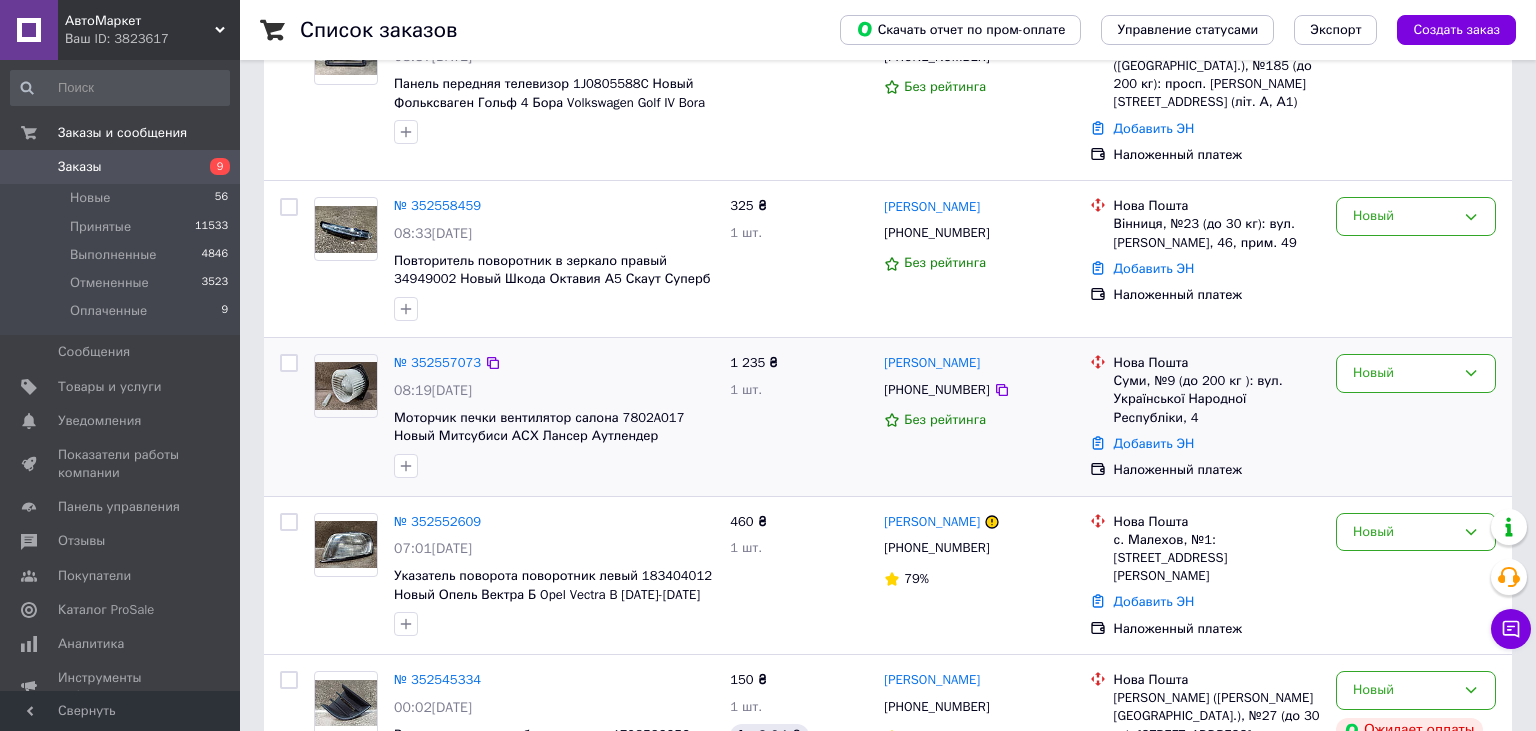 click on "1 235 ₴ 1 шт." at bounding box center (799, 417) 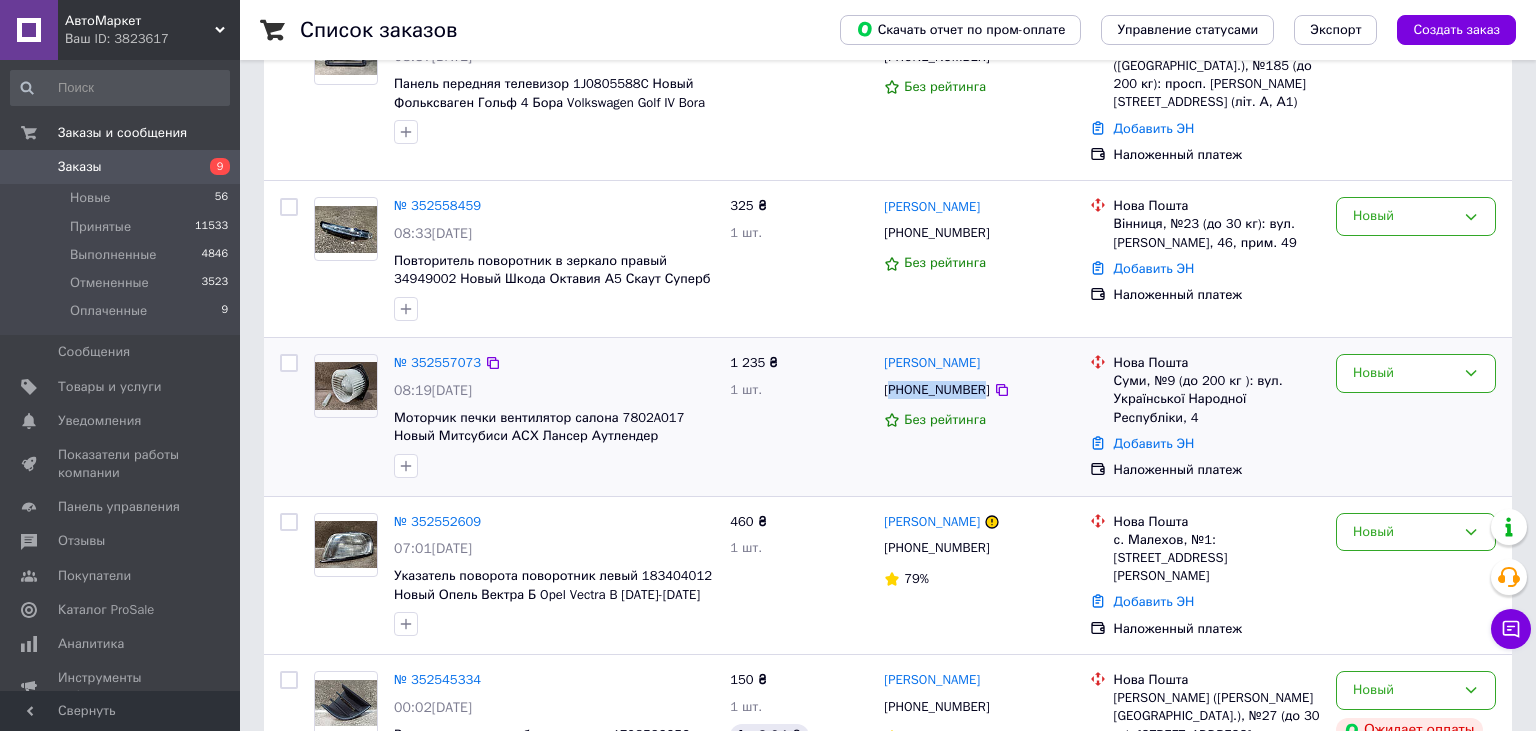 click on "[PHONE_NUMBER]" at bounding box center [936, 390] 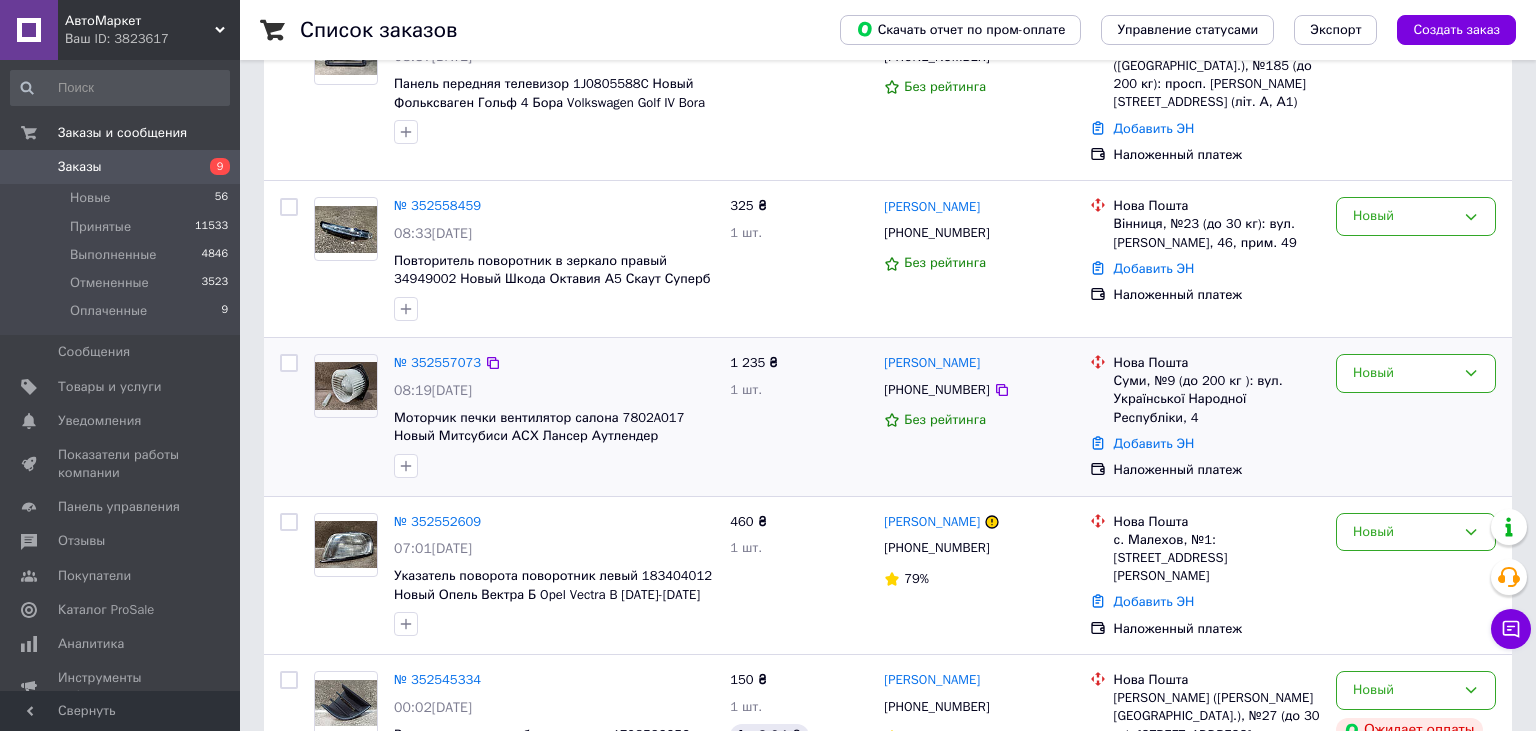 click on "1 шт." at bounding box center (799, 390) 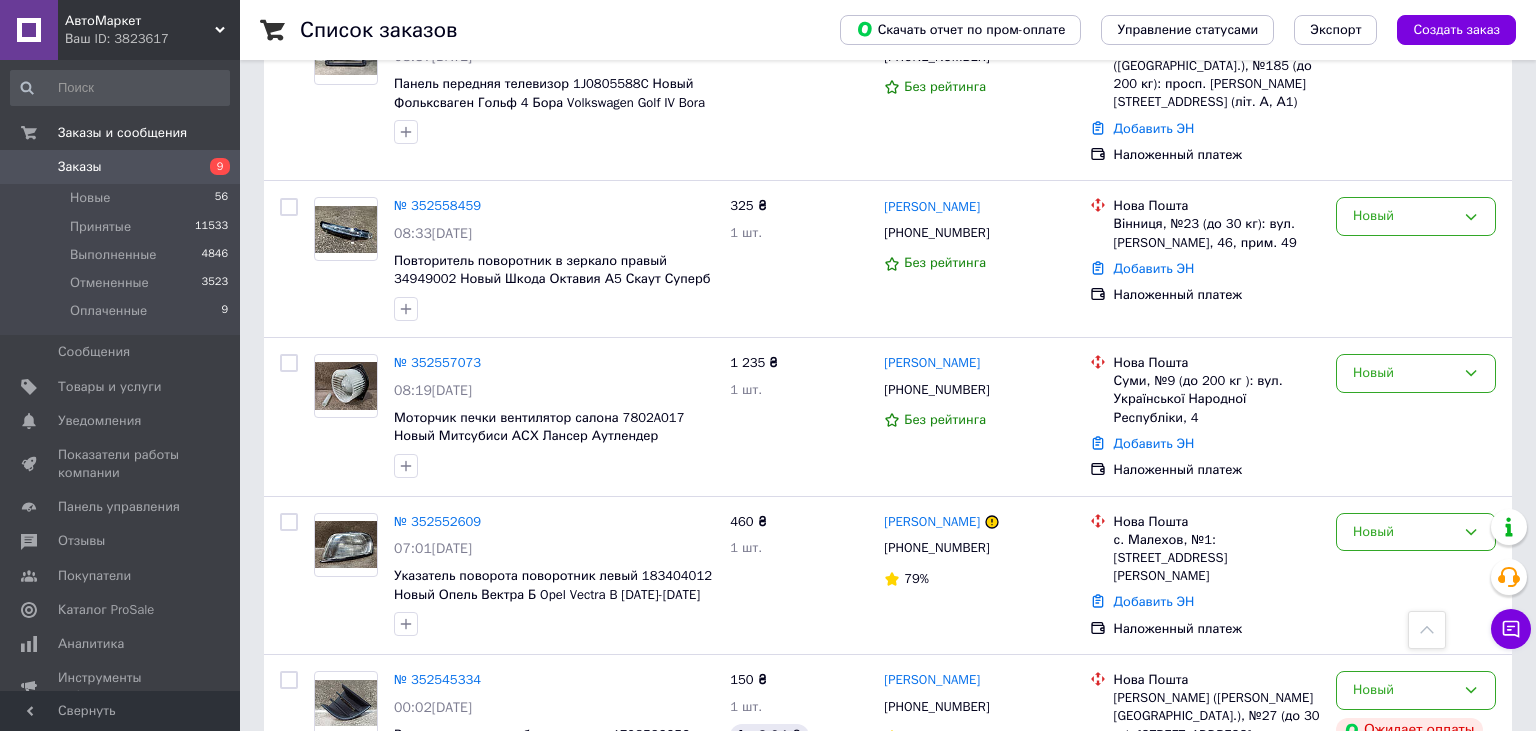 scroll, scrollTop: 0, scrollLeft: 0, axis: both 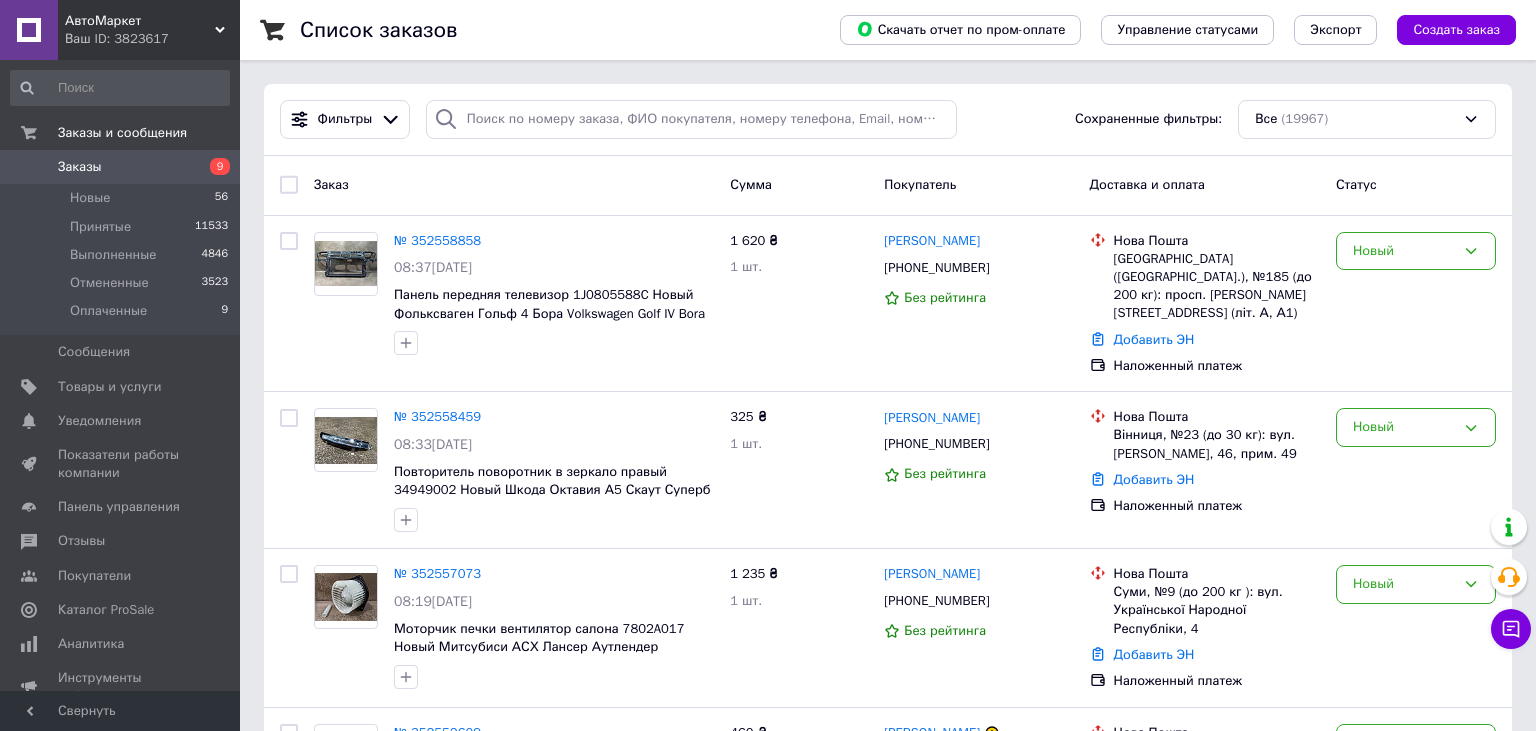 click on "Заказы 9" at bounding box center [120, 167] 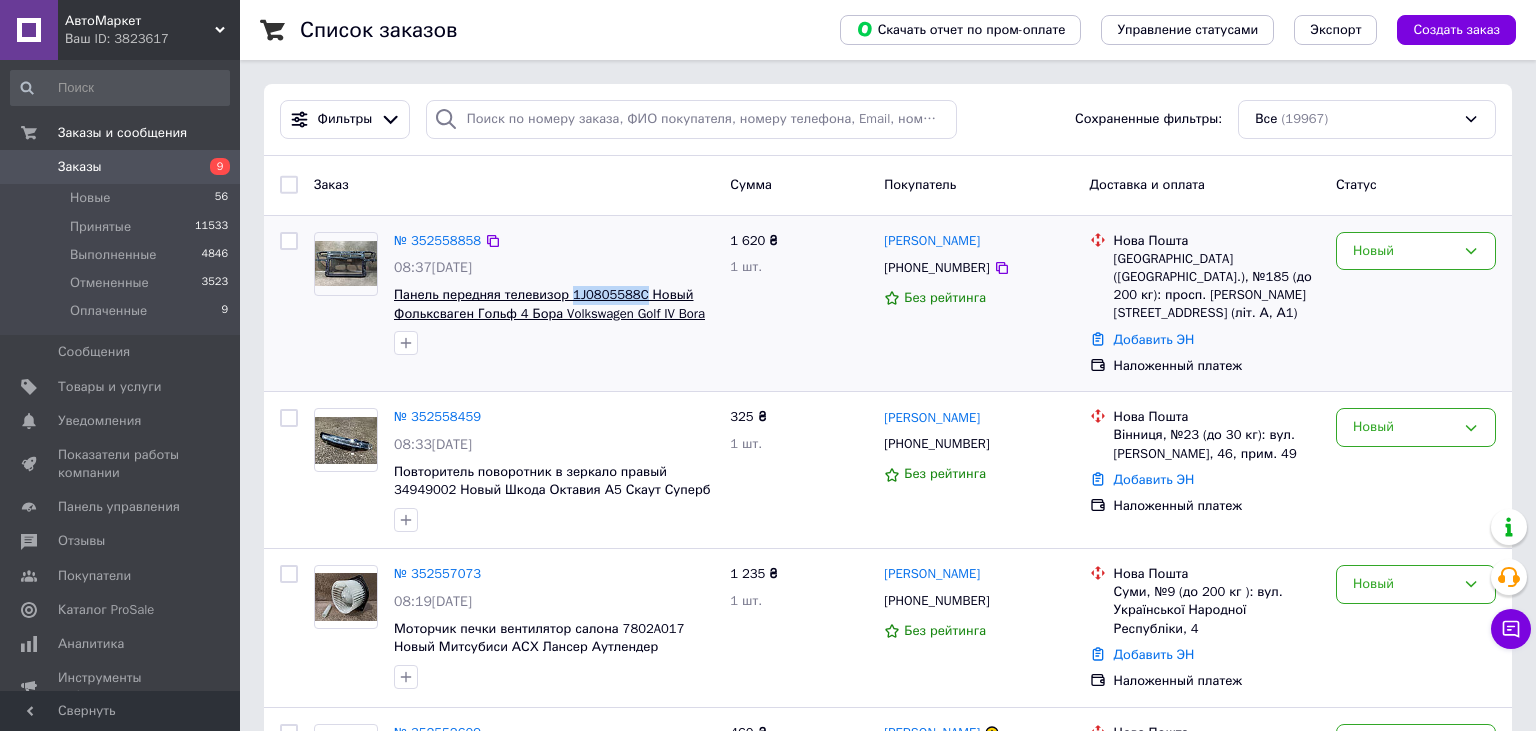 drag, startPoint x: 567, startPoint y: 284, endPoint x: 633, endPoint y: 290, distance: 66.27216 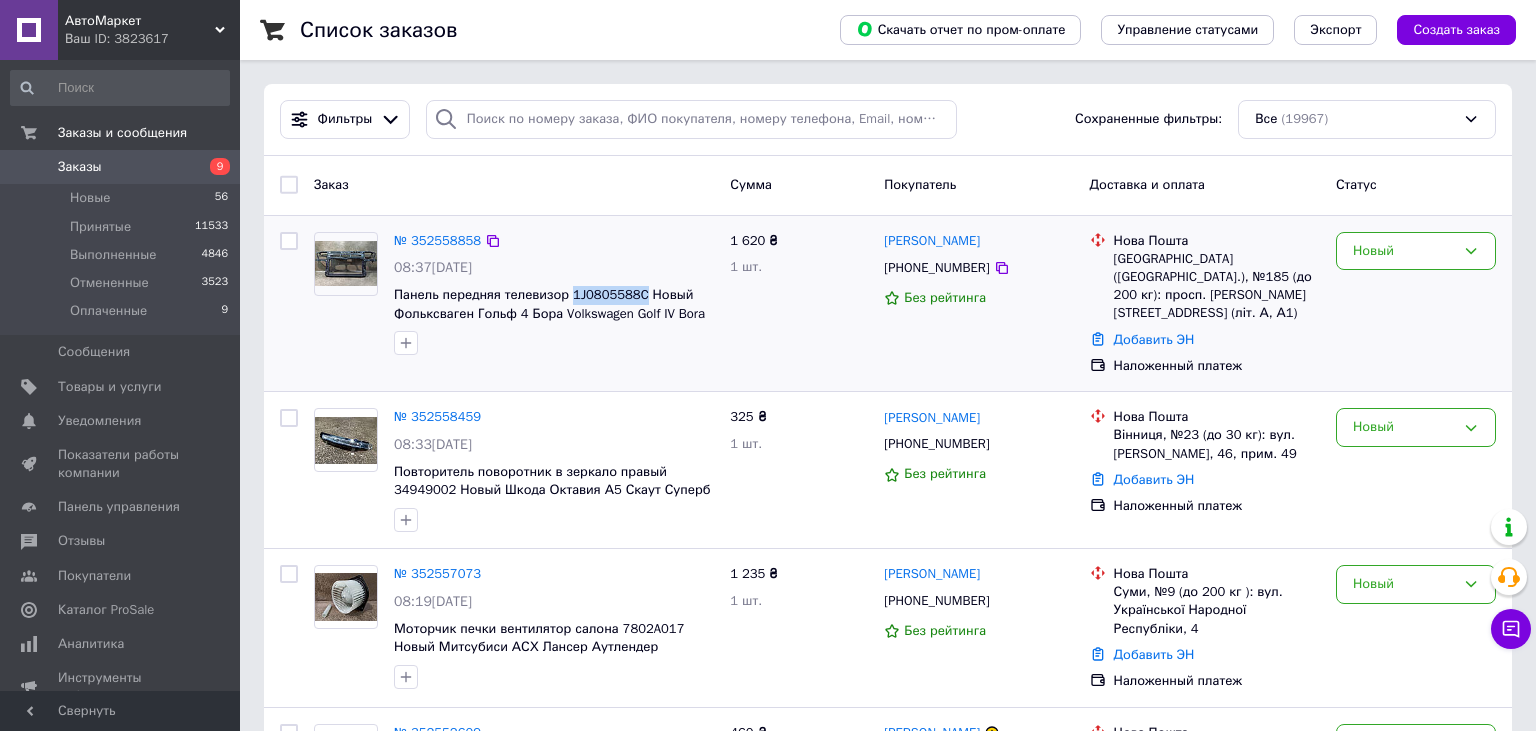 copy on "1J0805588C" 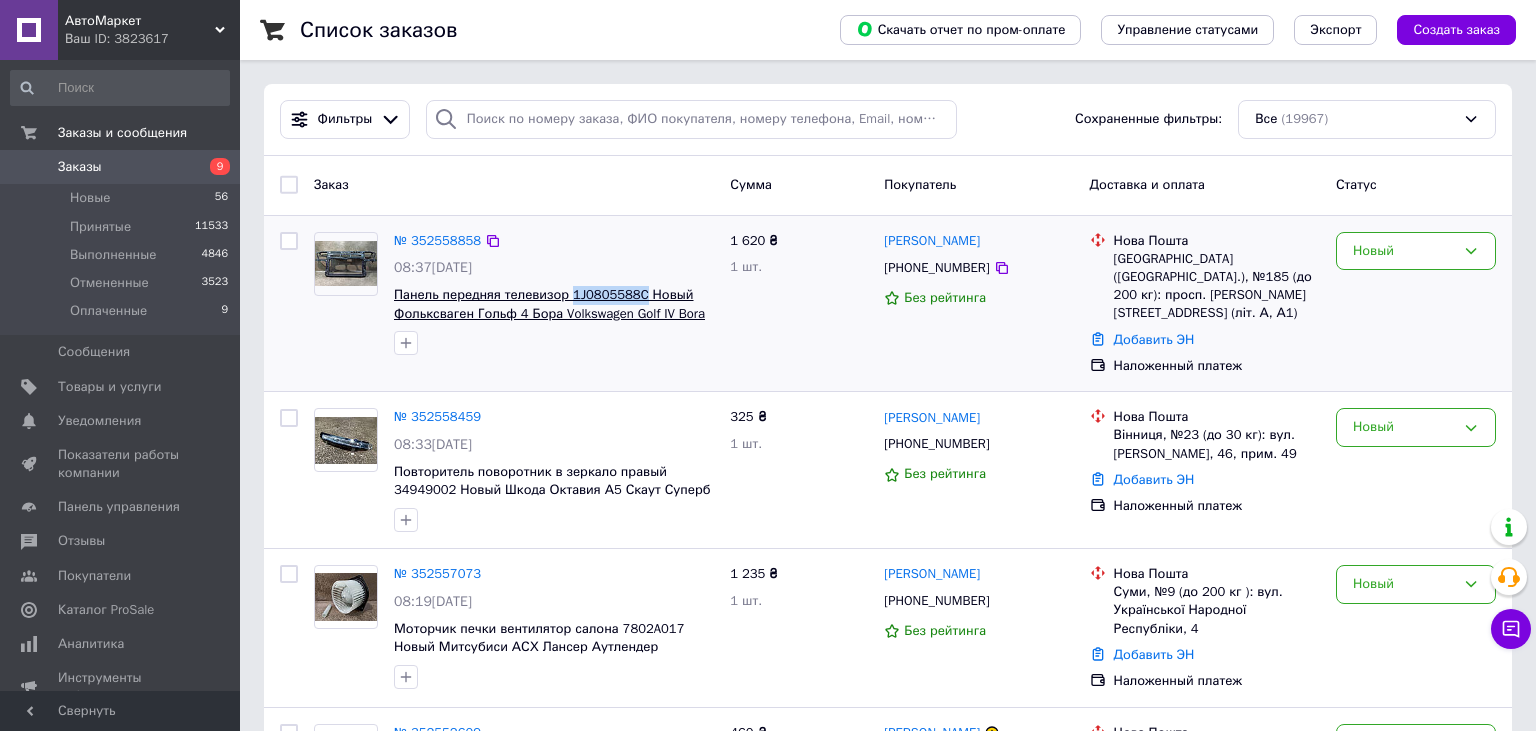 copy on "1J0805588C" 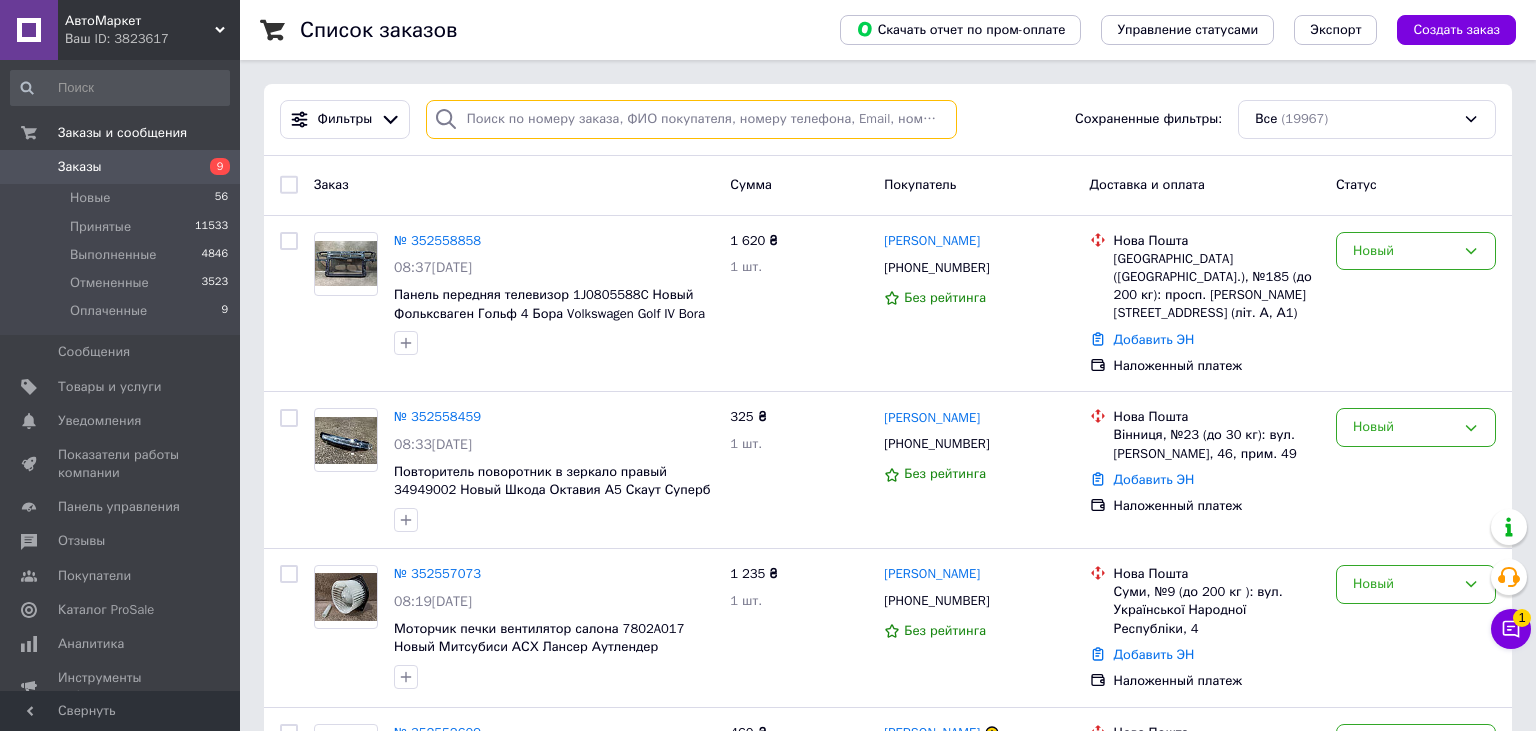 click at bounding box center [692, 119] 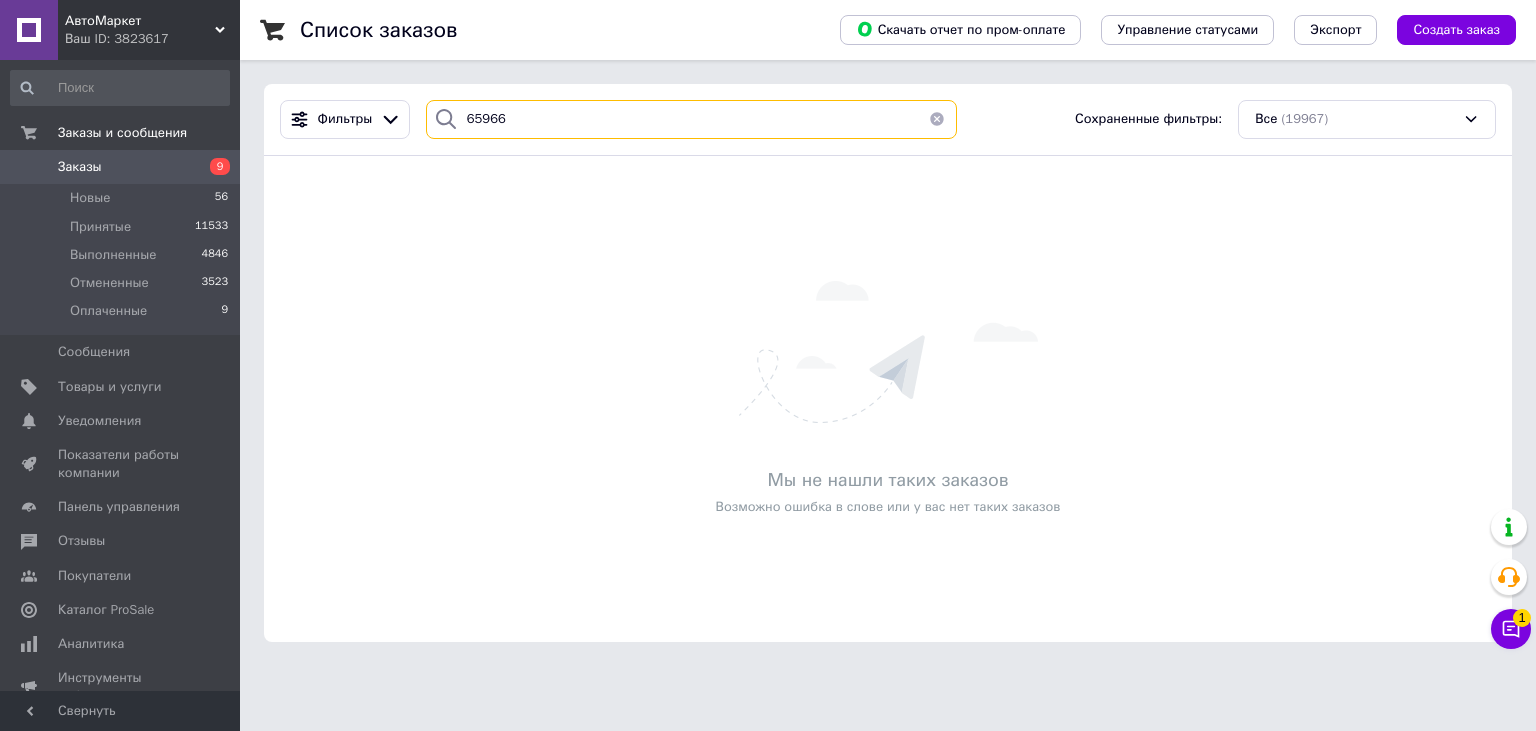 type on "65966" 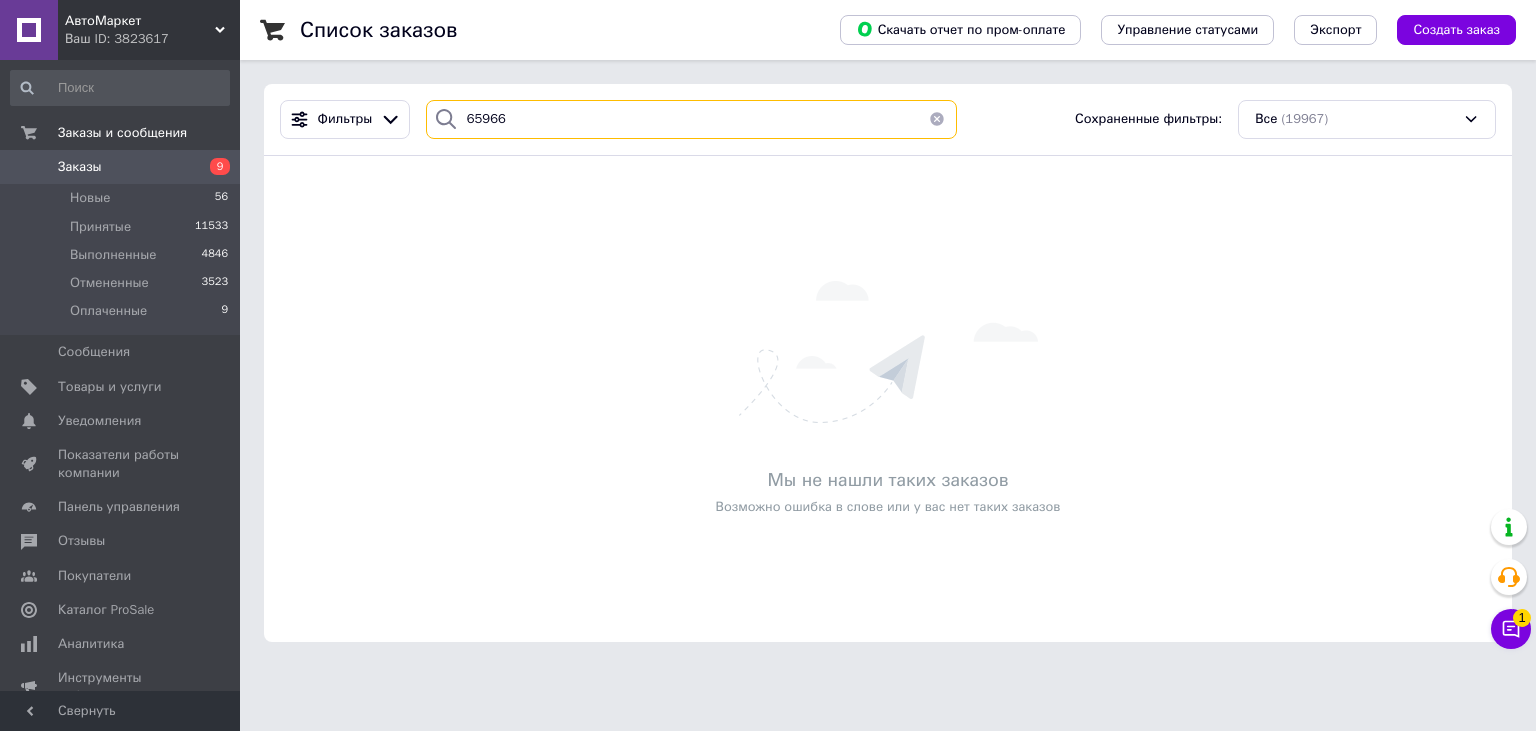 click on "65966" at bounding box center [692, 119] 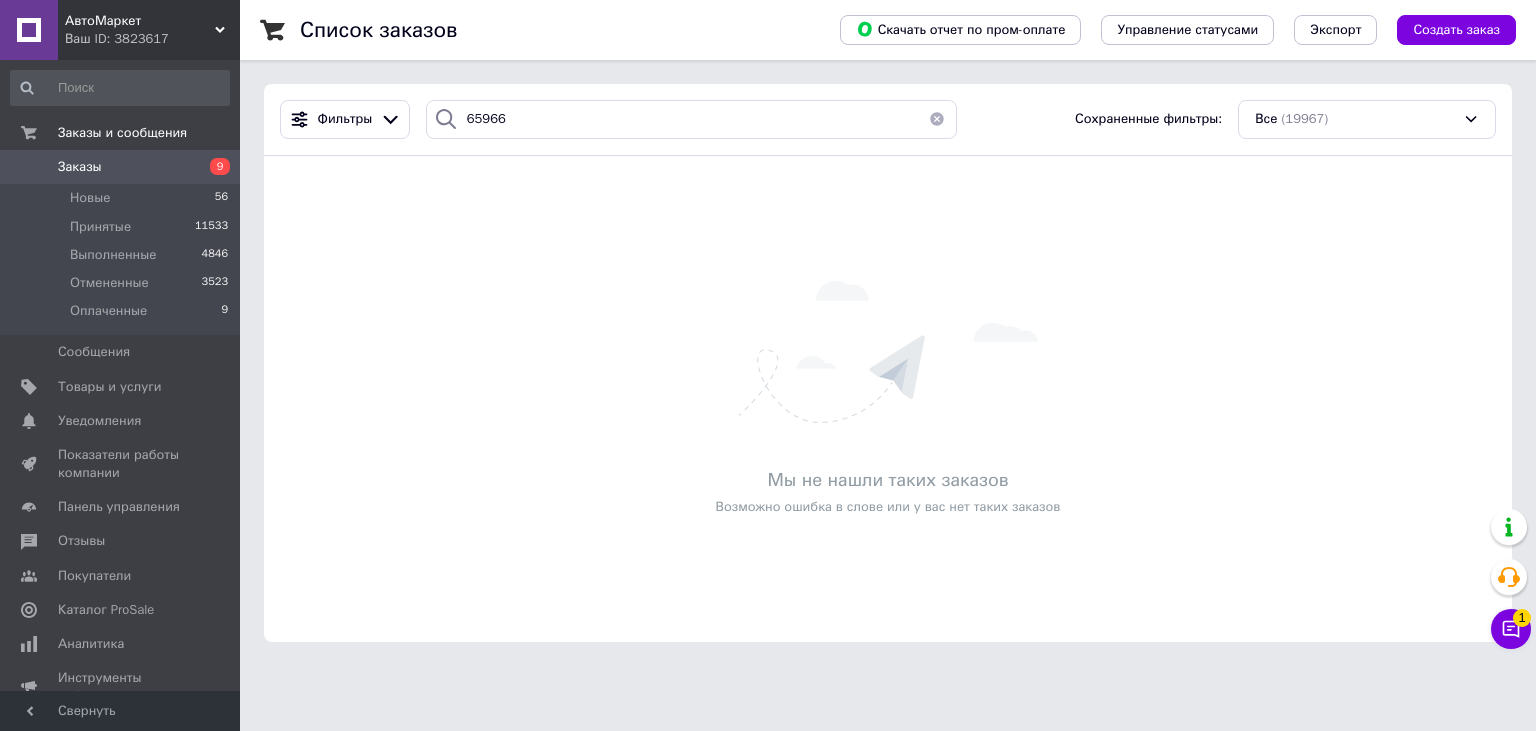 click on "Заказы" at bounding box center [121, 167] 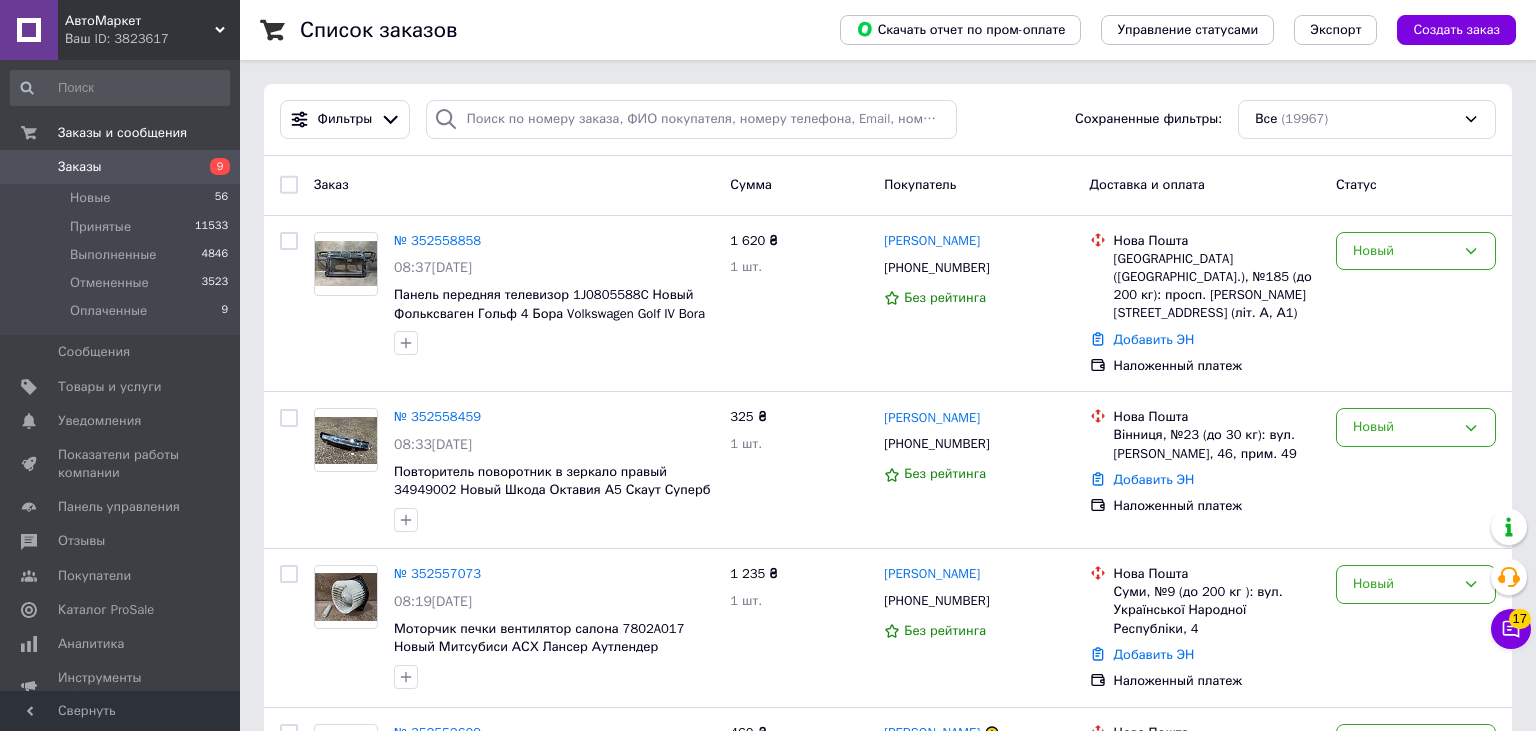 scroll, scrollTop: 0, scrollLeft: 0, axis: both 